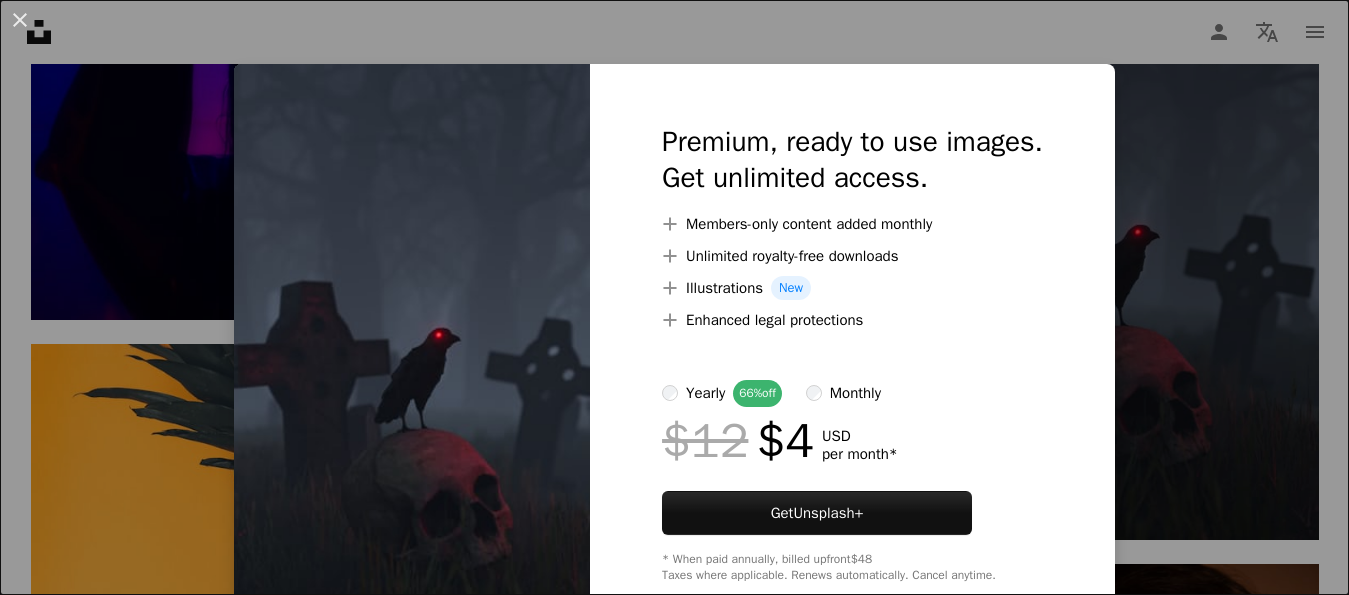 click on "An X shape Premium, ready to use images. Get unlimited access. A plus sign Members-only content added monthly A plus sign Unlimited royalty-free downloads A plus sign Illustrations  New A plus sign Enhanced legal protections yearly 66%  off monthly $12   $4 USD per month * Get  Unsplash+ * When paid annually, billed upfront  $48 Taxes where applicable. Renews automatically. Cancel anytime." at bounding box center [674, 297] 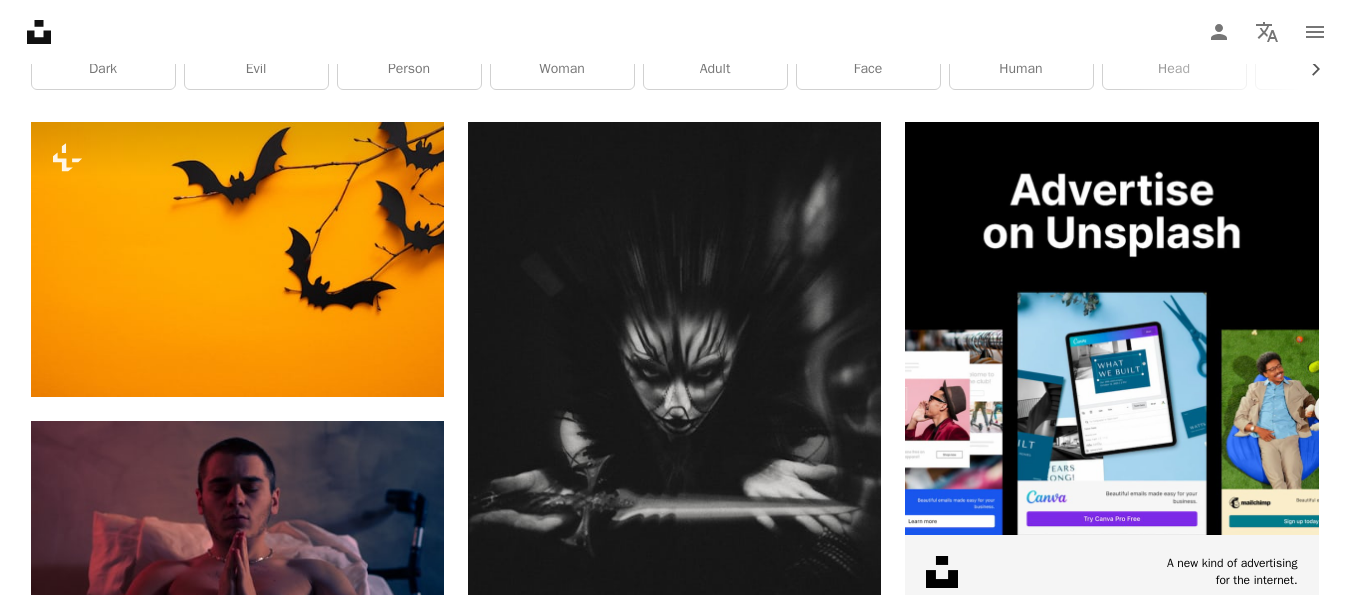 scroll, scrollTop: 0, scrollLeft: 0, axis: both 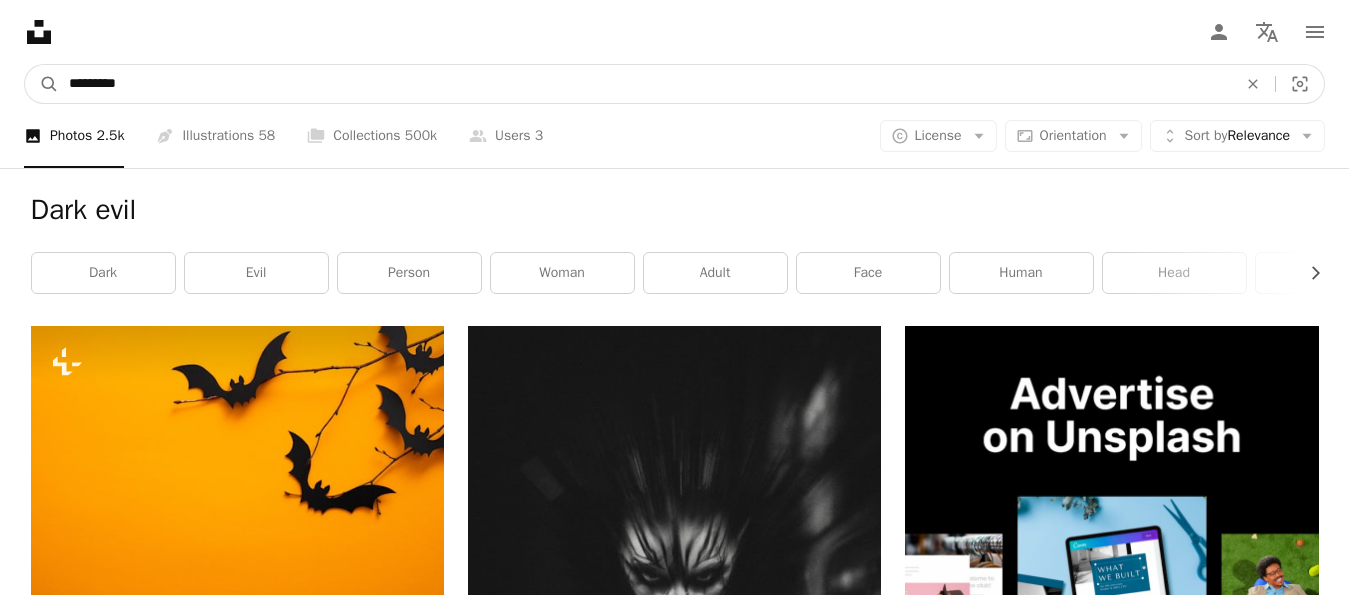 drag, startPoint x: 93, startPoint y: 88, endPoint x: 0, endPoint y: 88, distance: 93 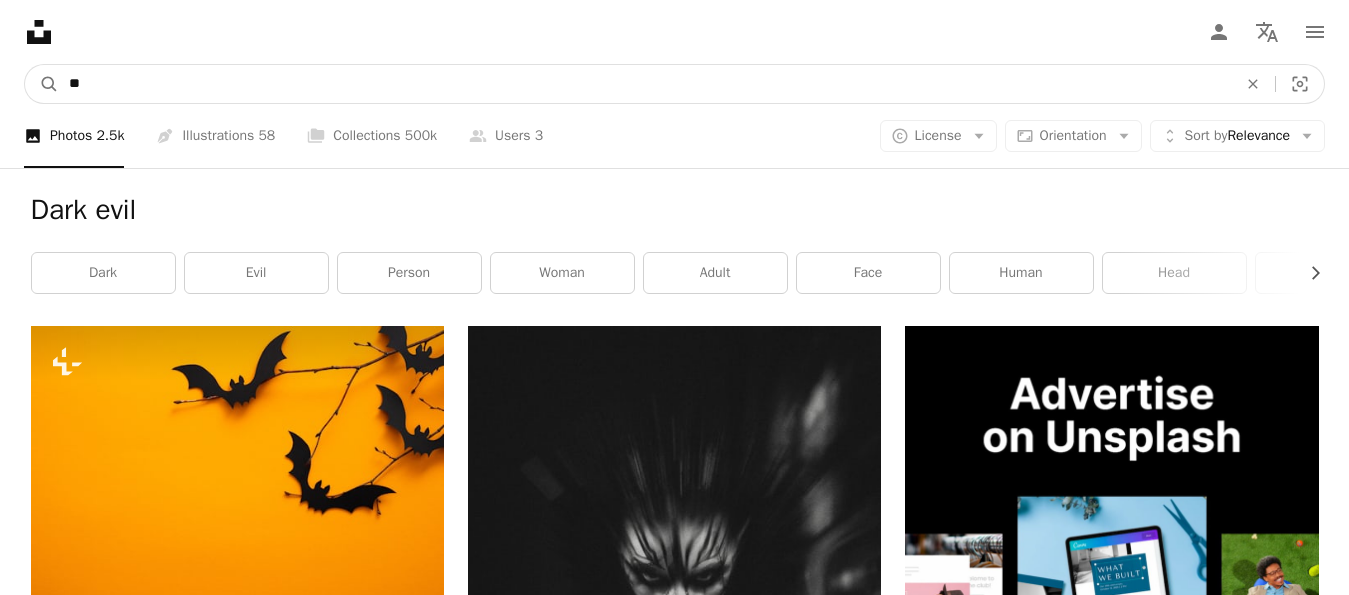 type on "***" 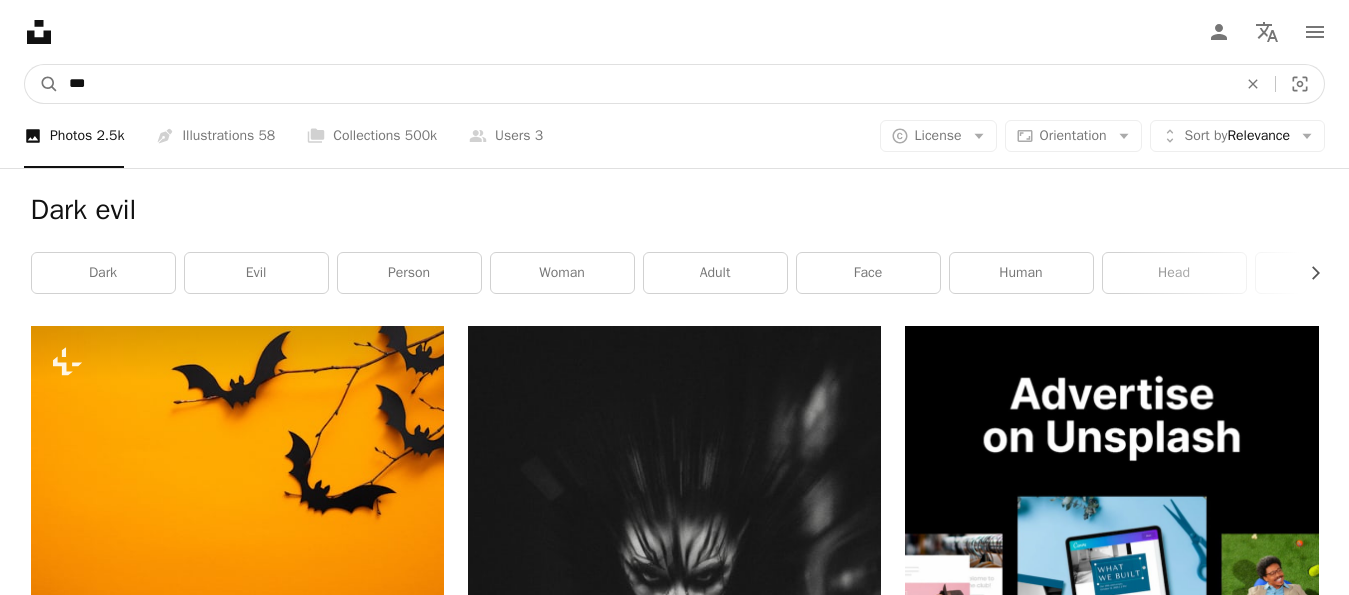 click on "A magnifying glass" at bounding box center (42, 84) 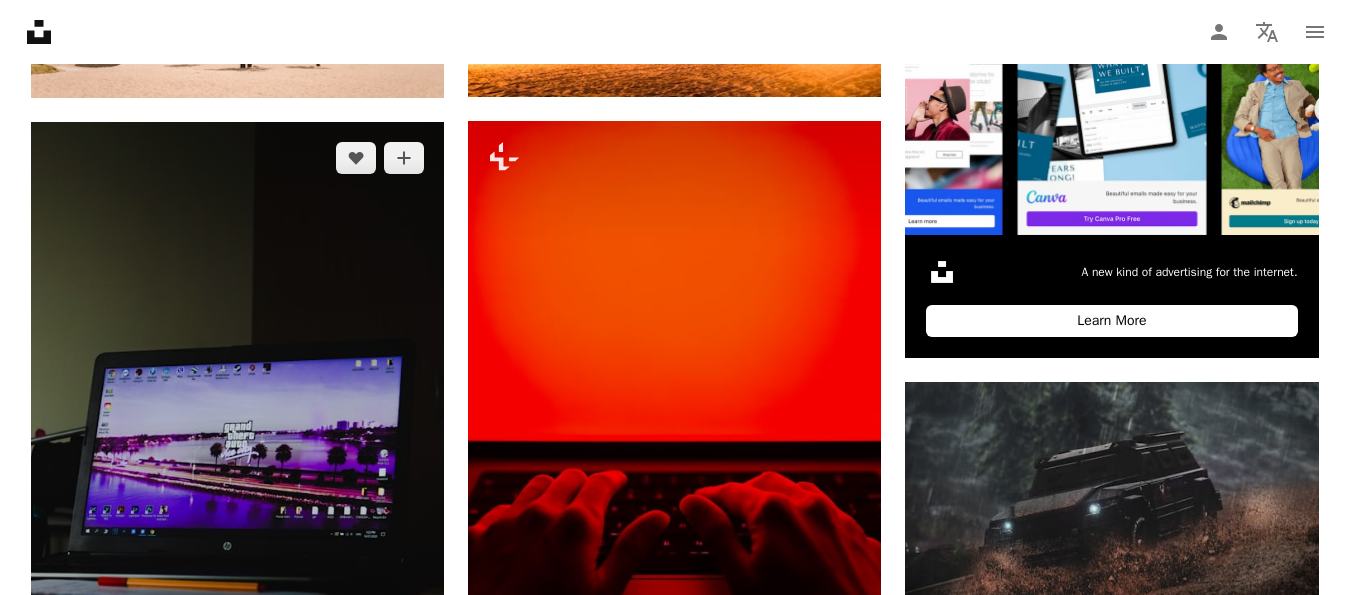 scroll, scrollTop: 714, scrollLeft: 0, axis: vertical 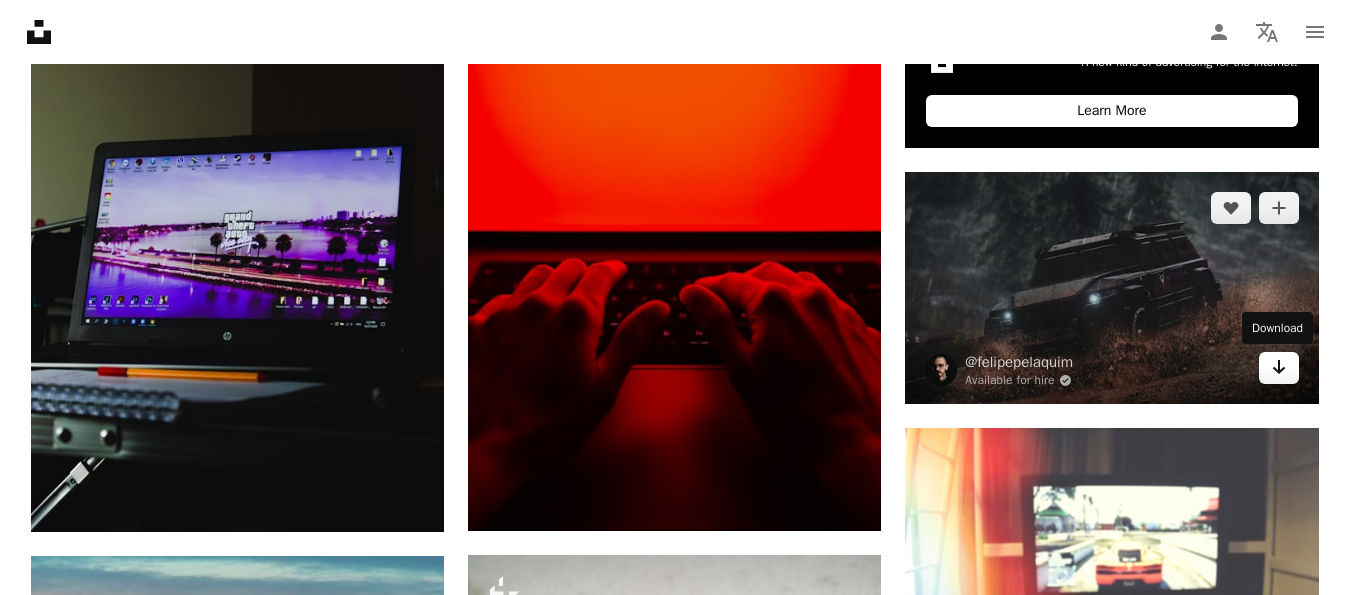 click 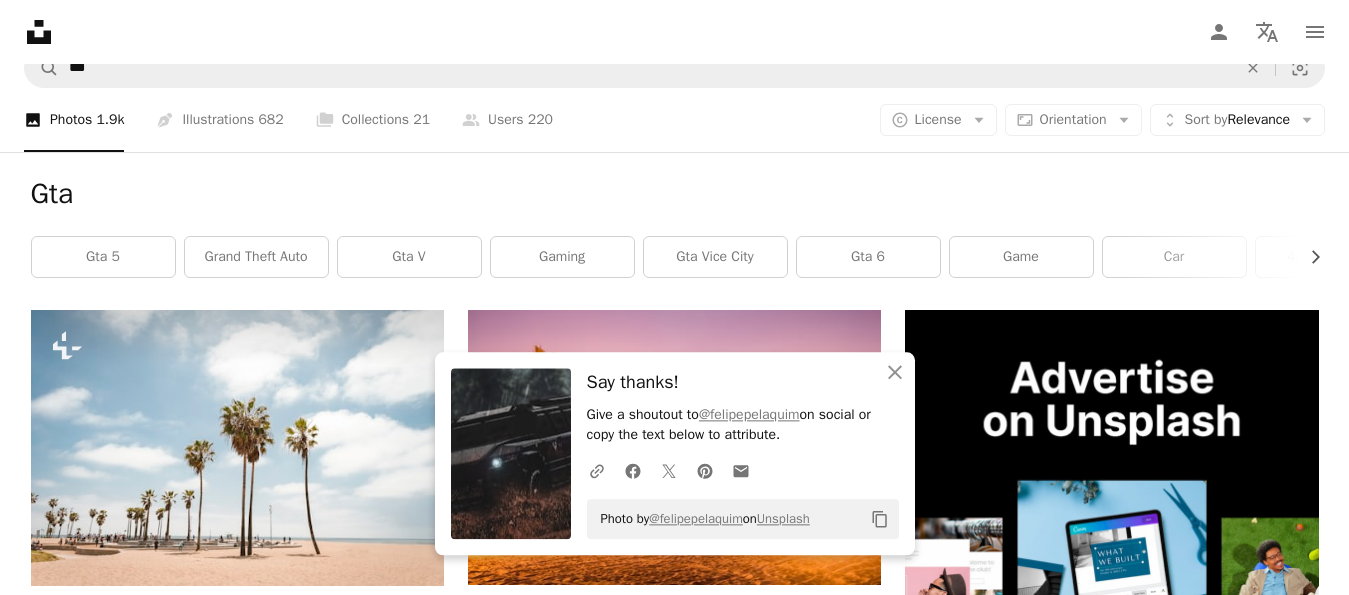 scroll, scrollTop: 0, scrollLeft: 0, axis: both 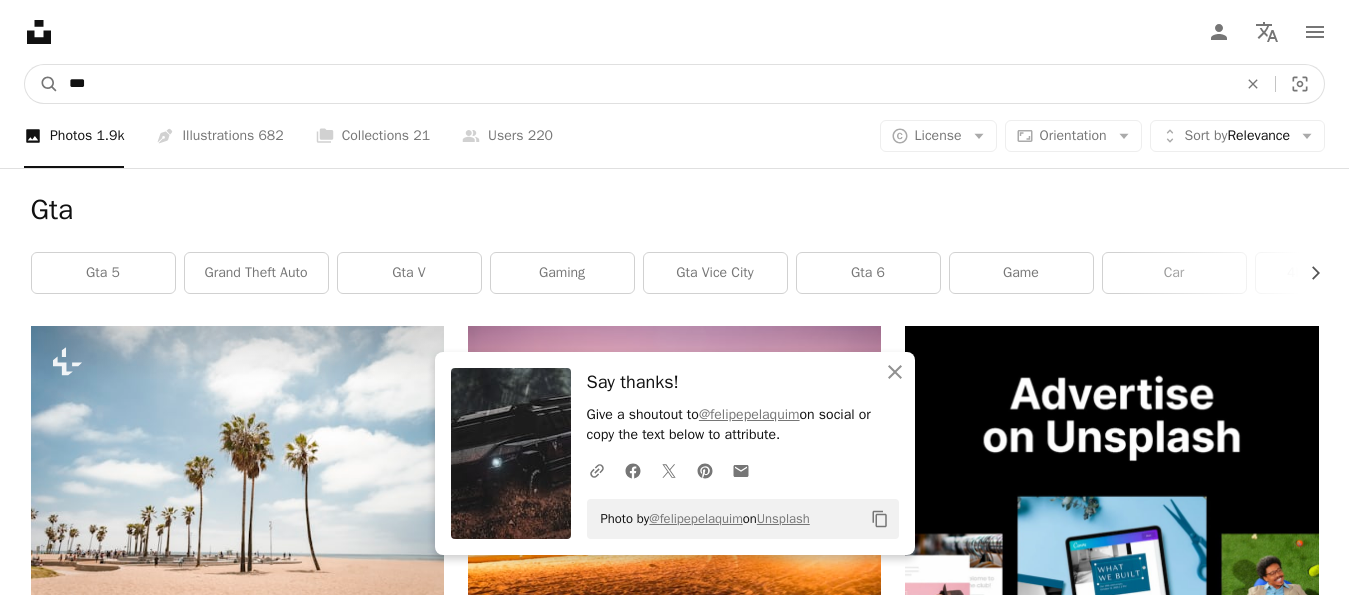 click on "***" at bounding box center [645, 84] 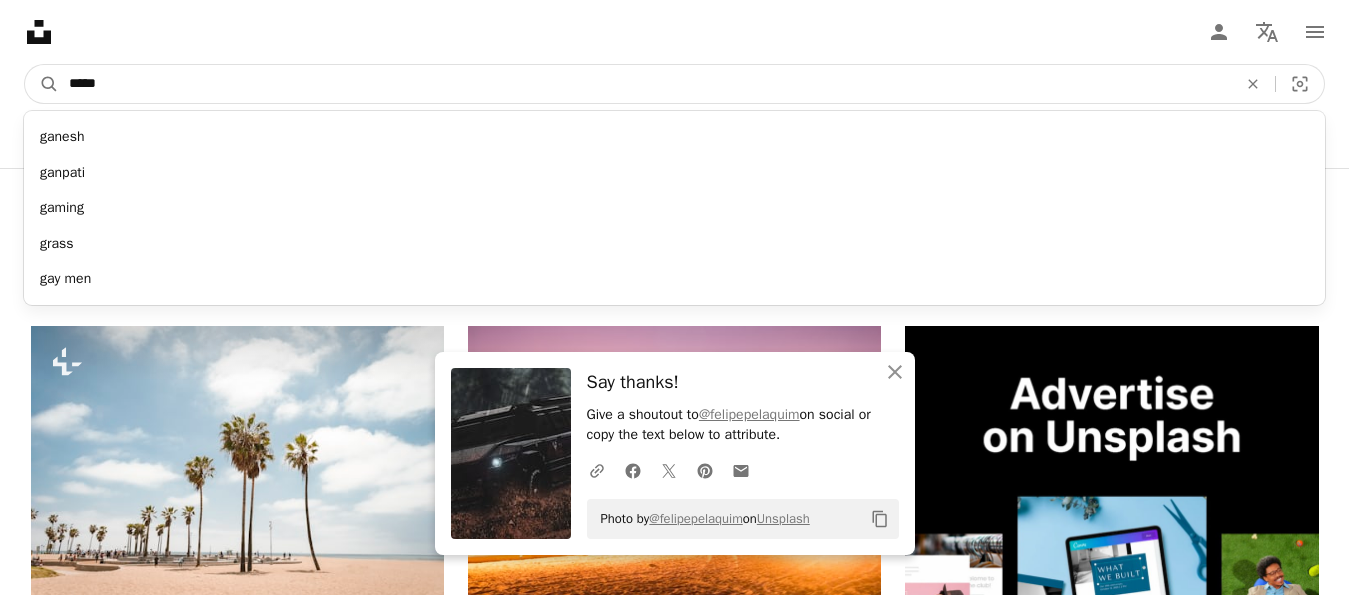 type on "*****" 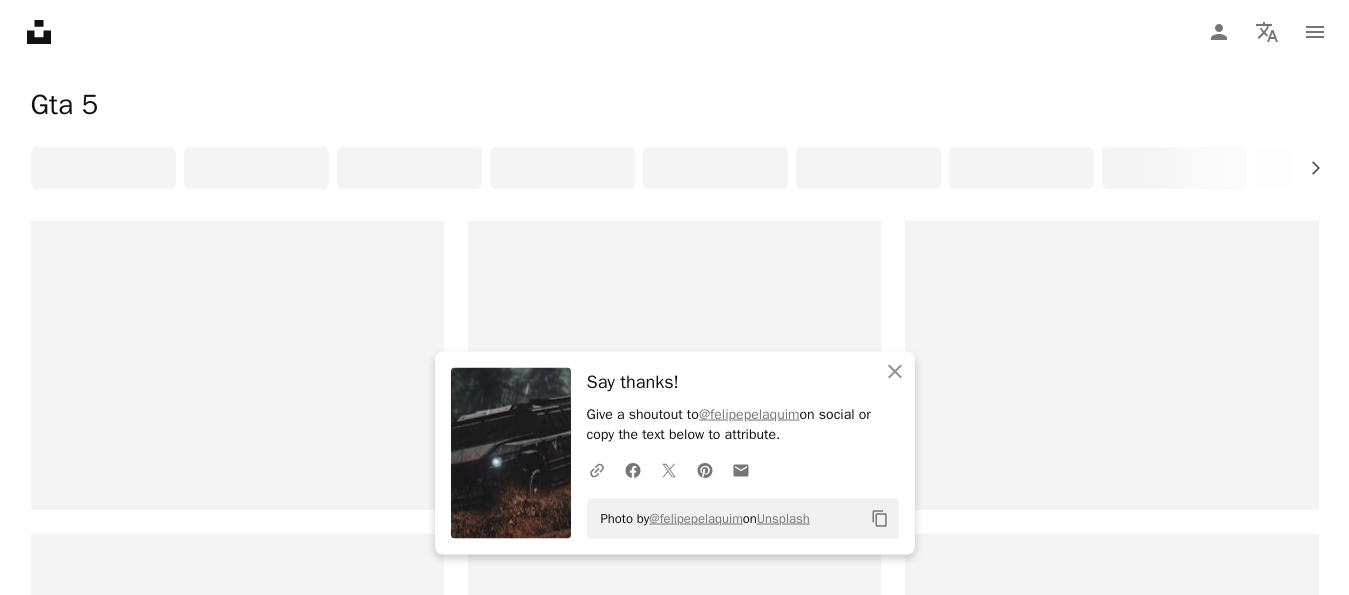 scroll, scrollTop: 408, scrollLeft: 0, axis: vertical 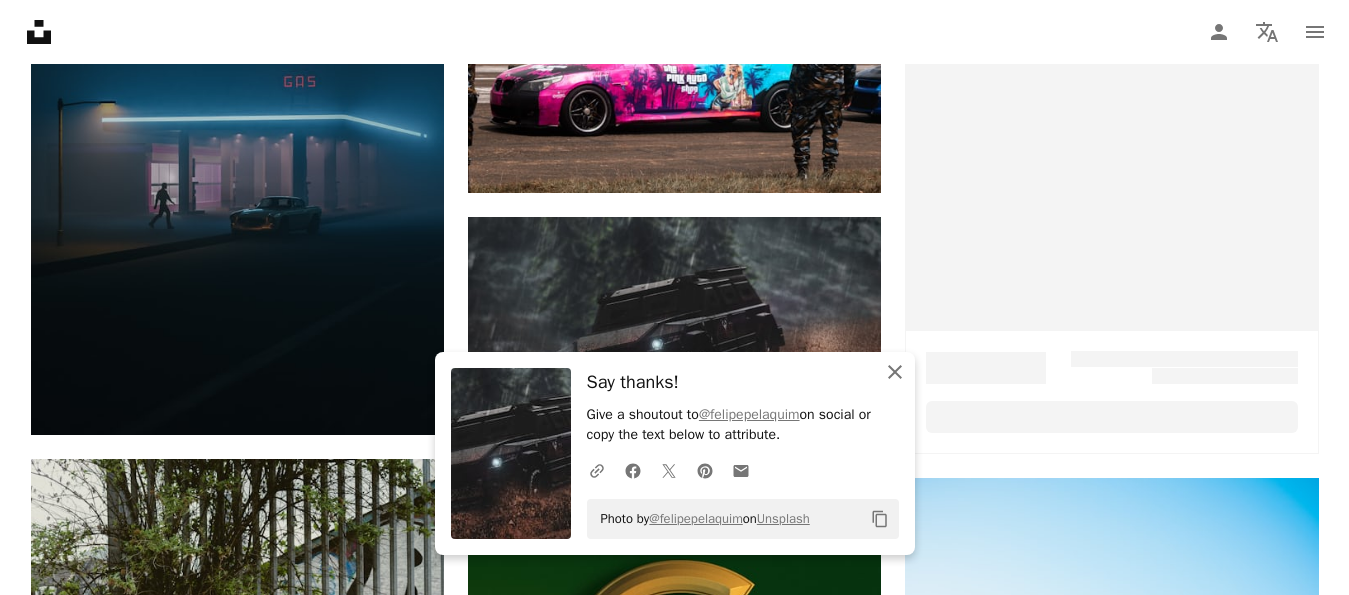 click 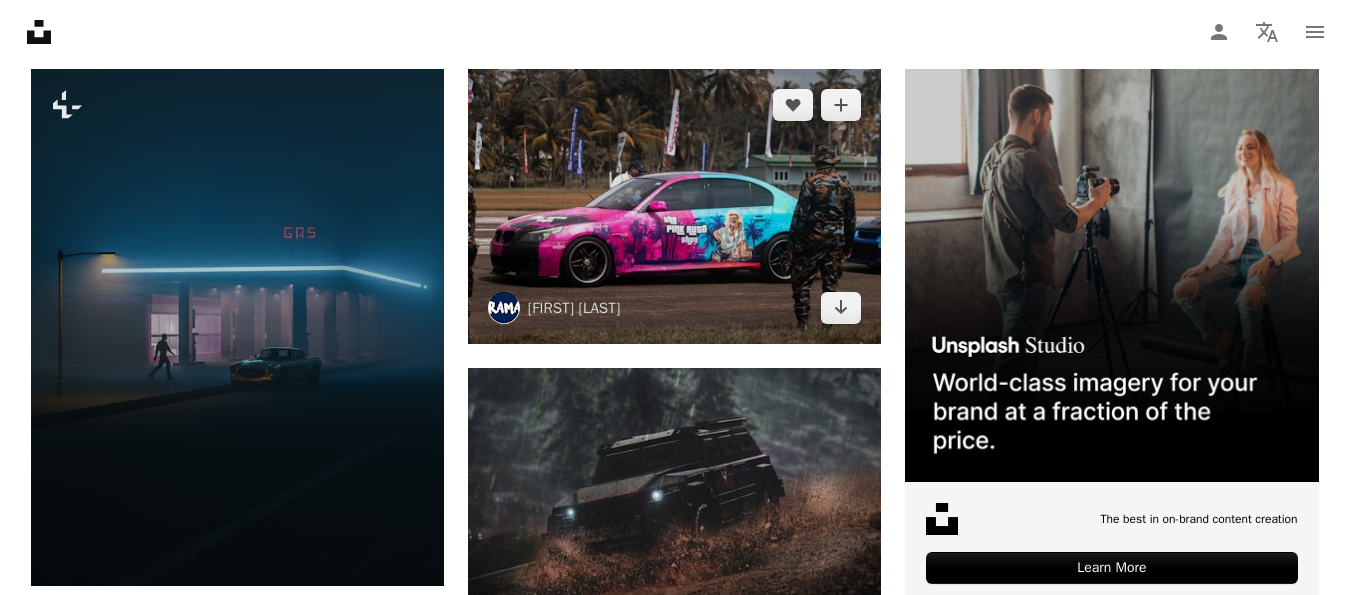 scroll, scrollTop: 102, scrollLeft: 0, axis: vertical 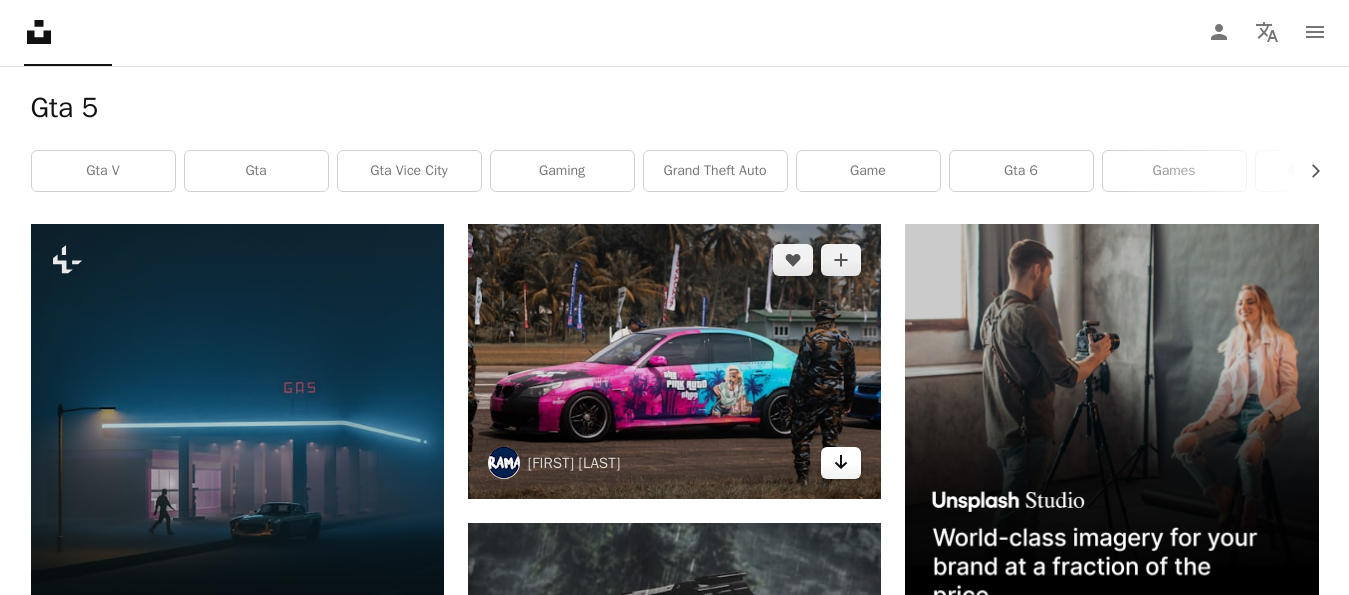 click on "Arrow pointing down" 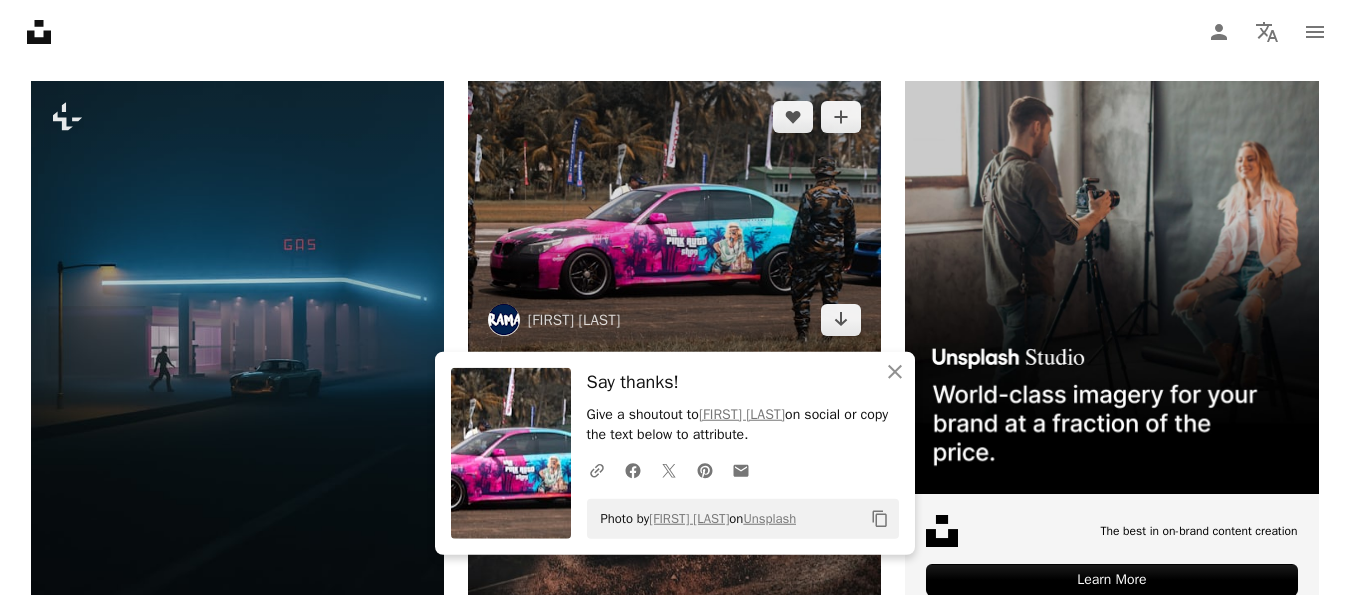 scroll, scrollTop: 306, scrollLeft: 0, axis: vertical 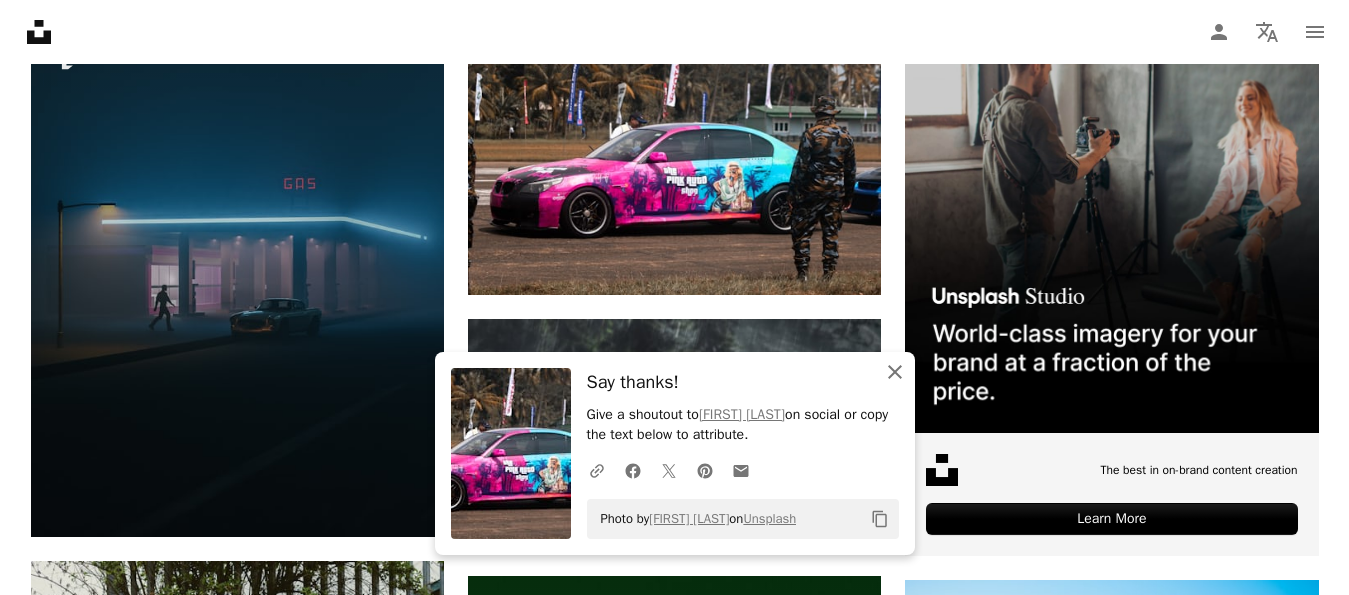 click 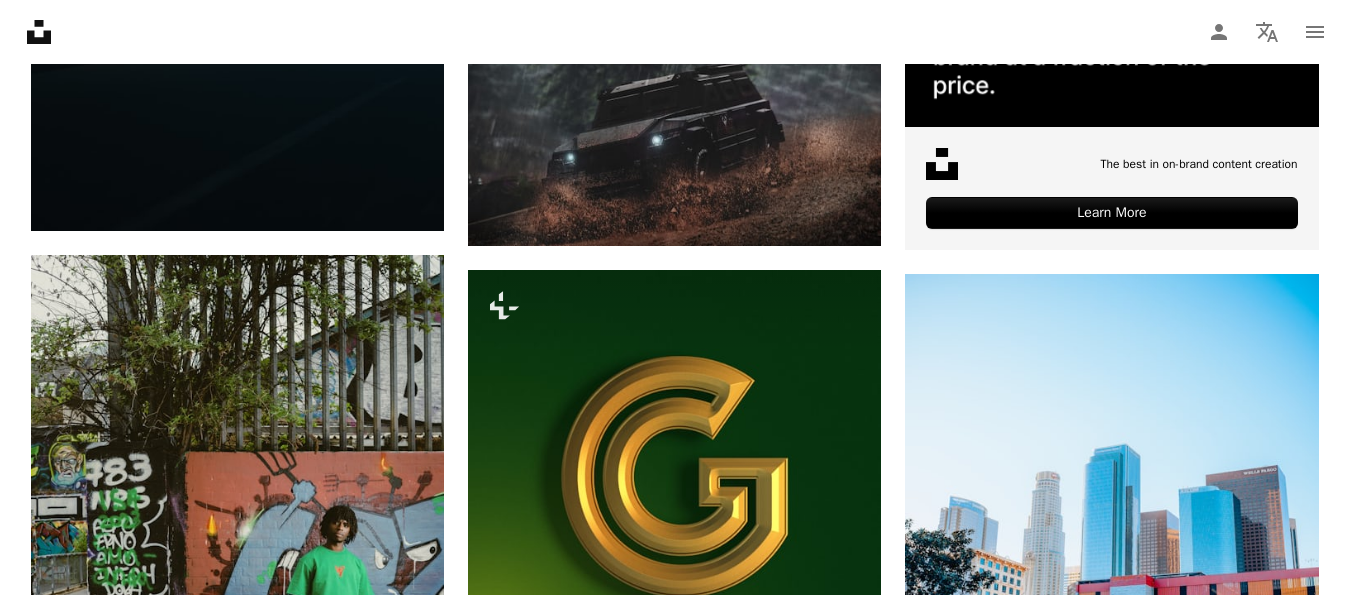 scroll, scrollTop: 0, scrollLeft: 0, axis: both 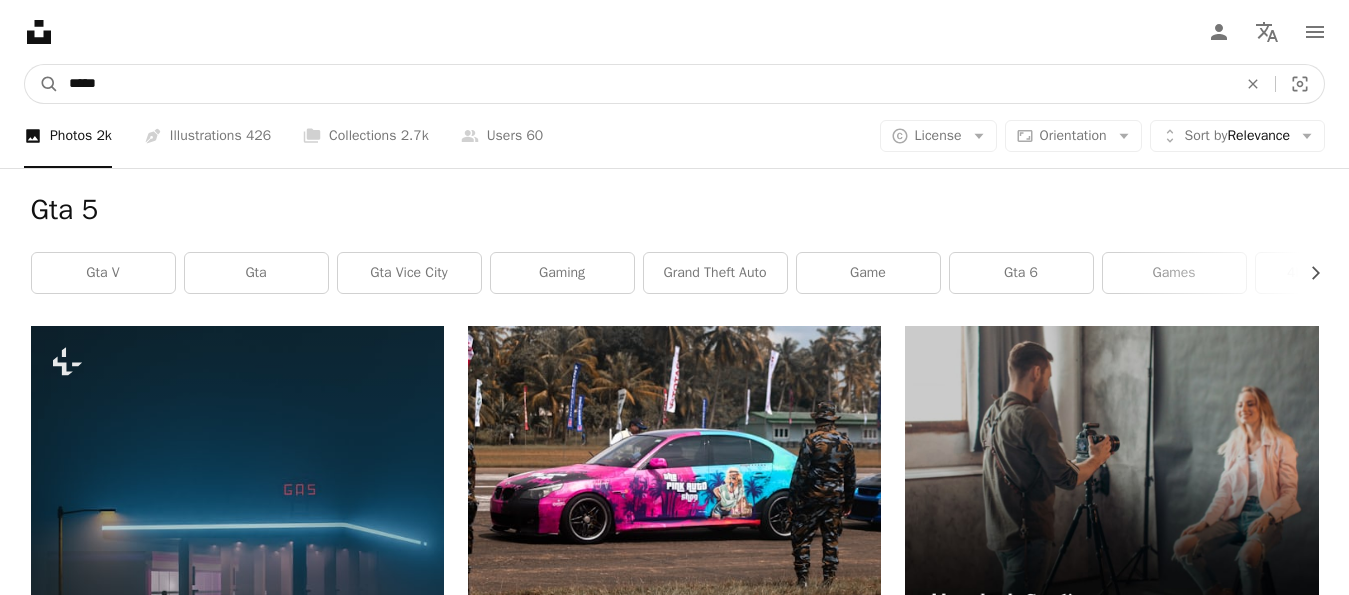 drag, startPoint x: 104, startPoint y: 71, endPoint x: 59, endPoint y: 69, distance: 45.044422 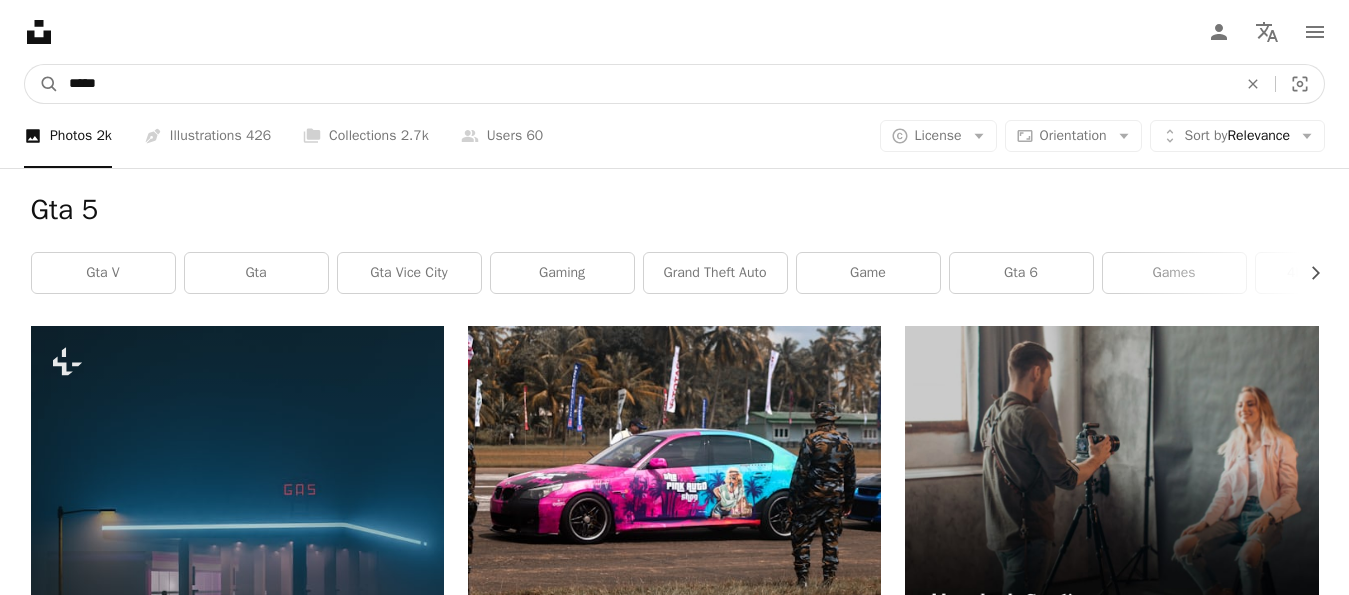click on "*****" at bounding box center [645, 84] 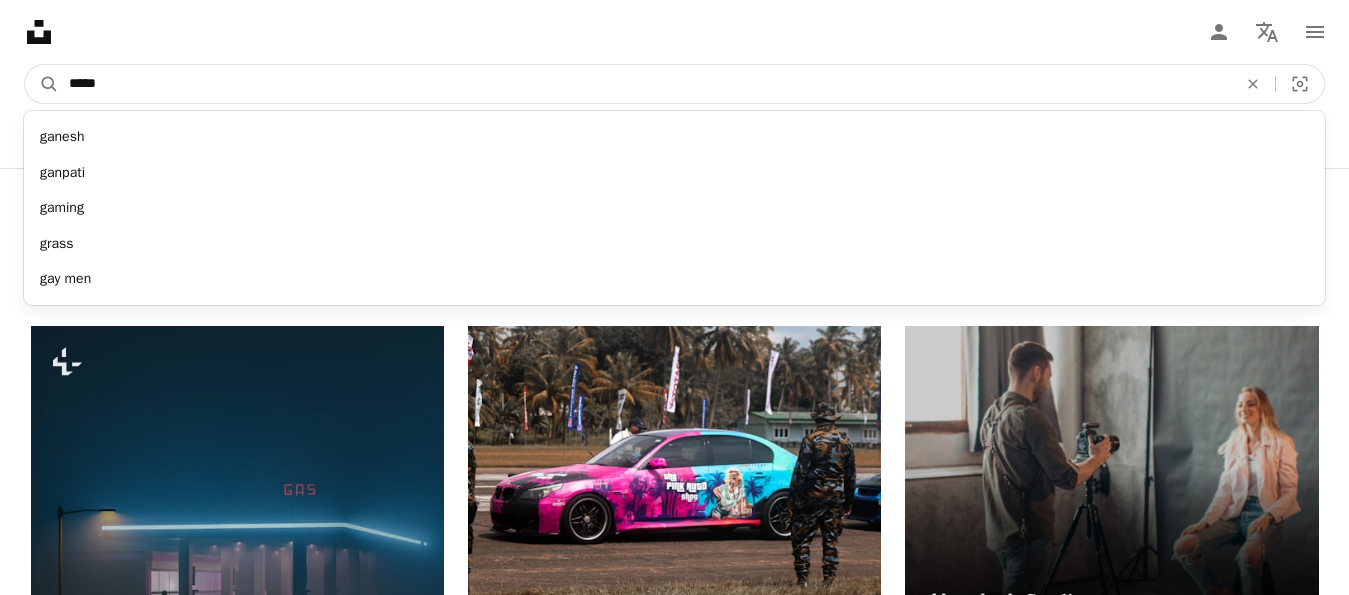 click on "*****" at bounding box center [645, 84] 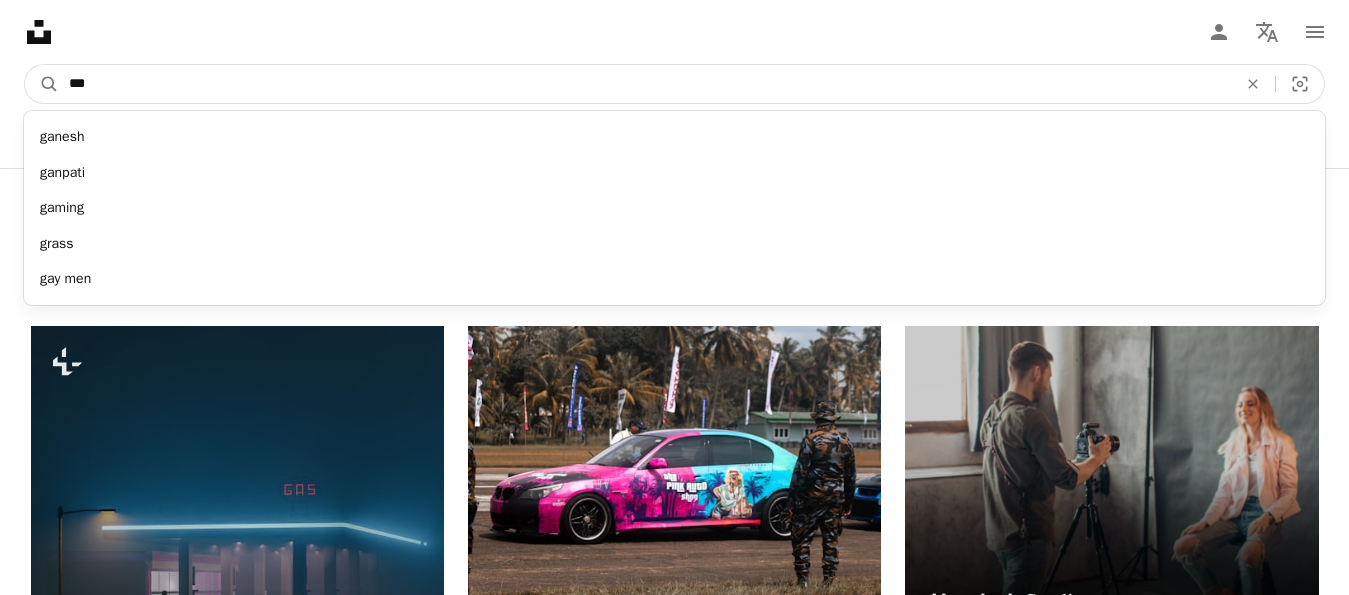 type on "****" 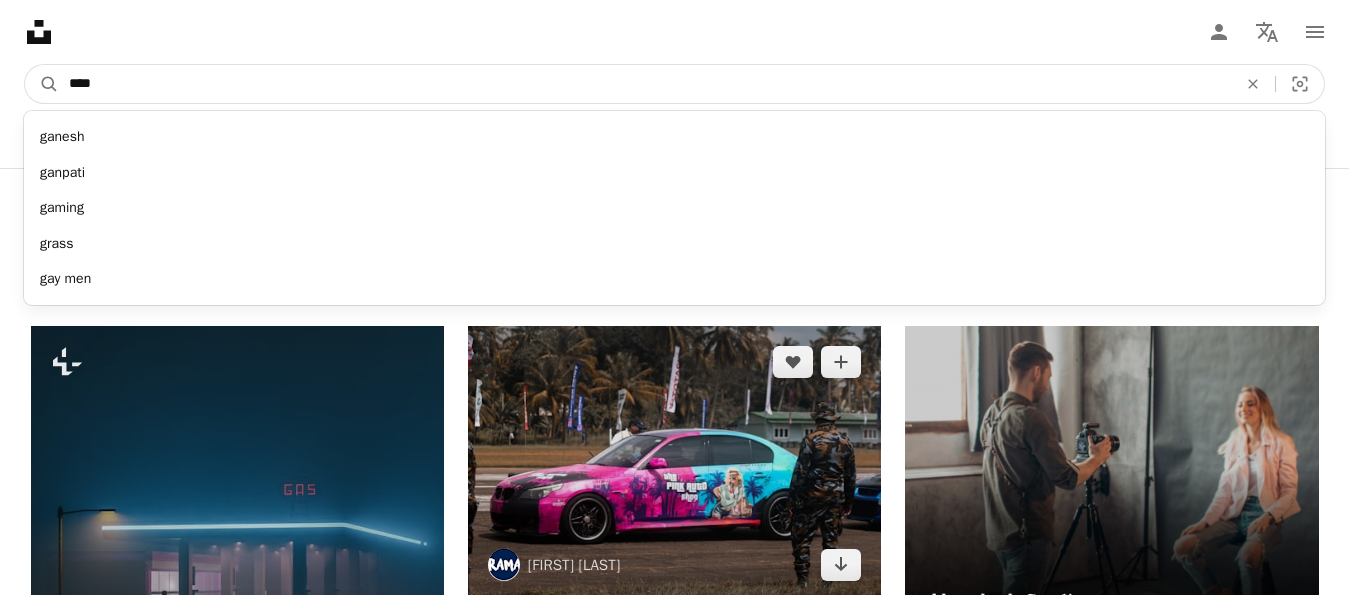 click on "A magnifying glass" at bounding box center [42, 84] 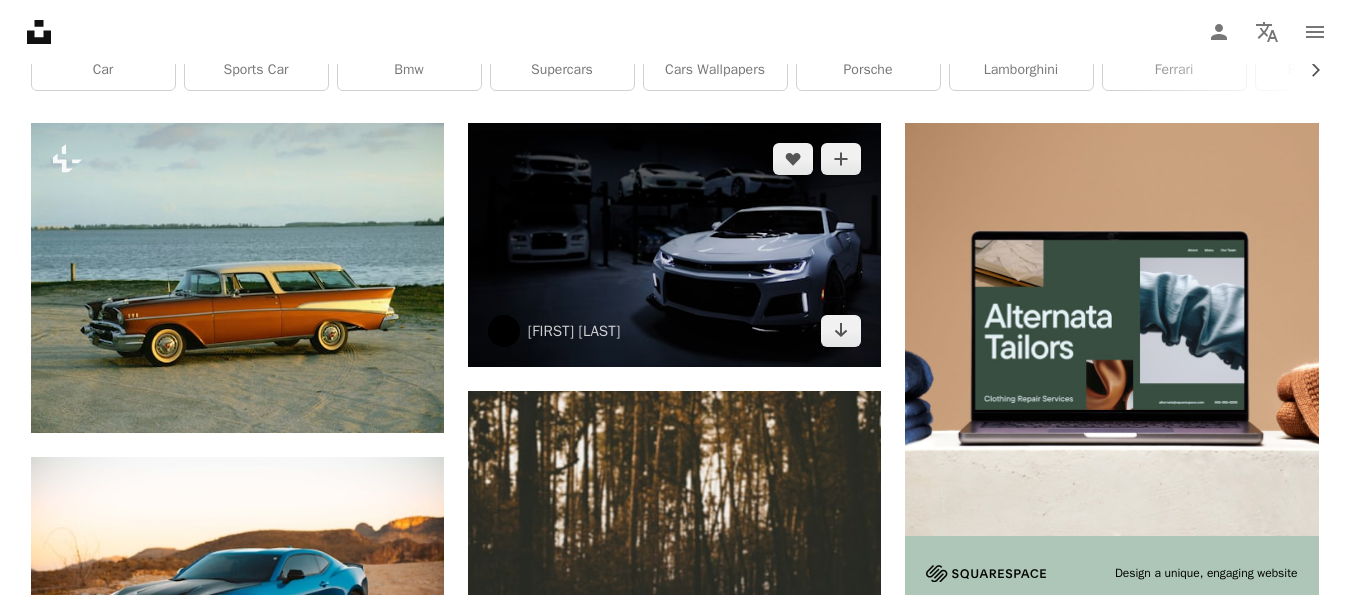 scroll, scrollTop: 306, scrollLeft: 0, axis: vertical 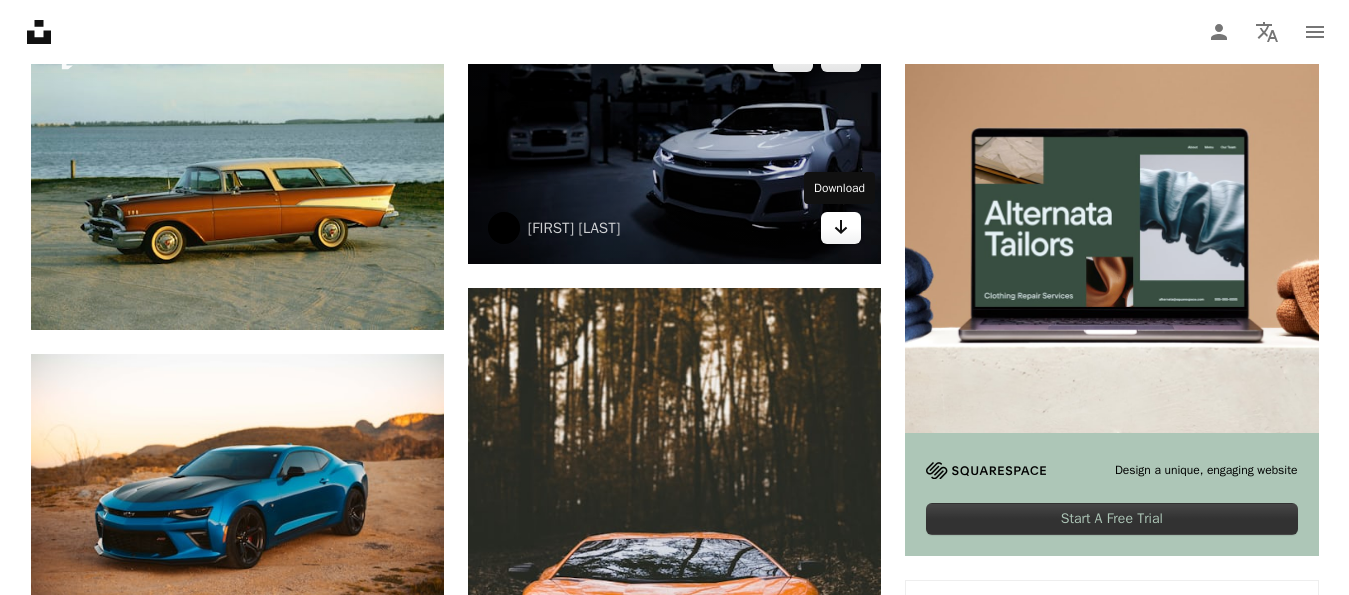 click on "Arrow pointing down" at bounding box center [841, 228] 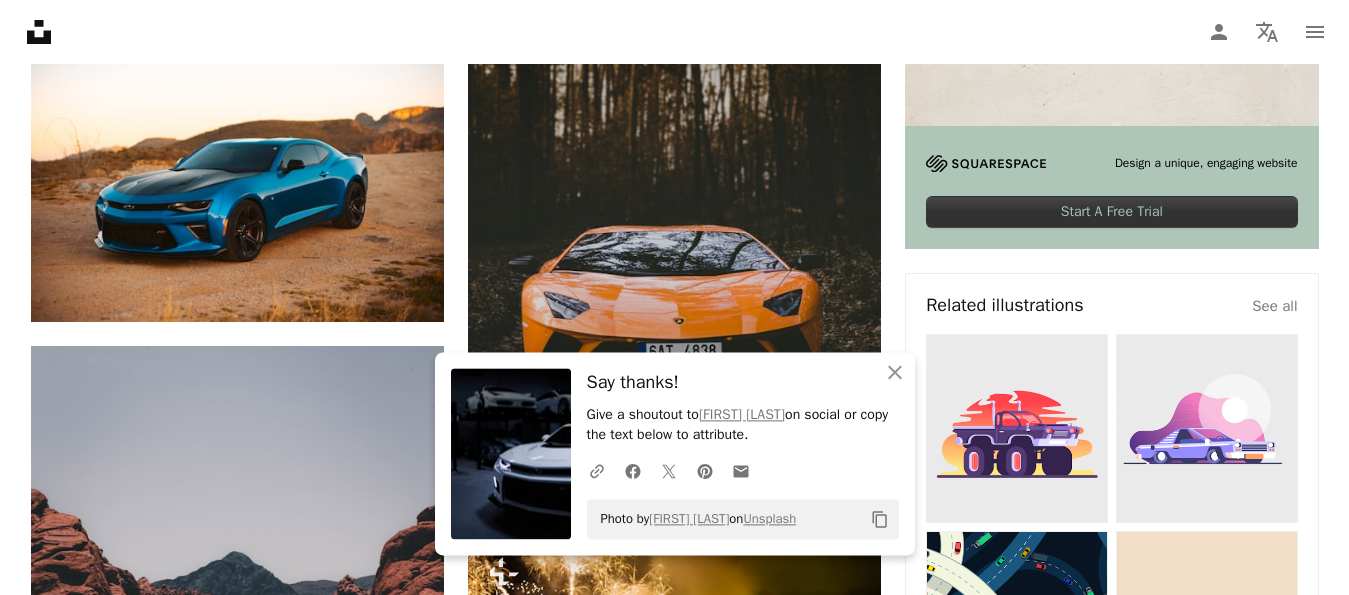 scroll, scrollTop: 714, scrollLeft: 0, axis: vertical 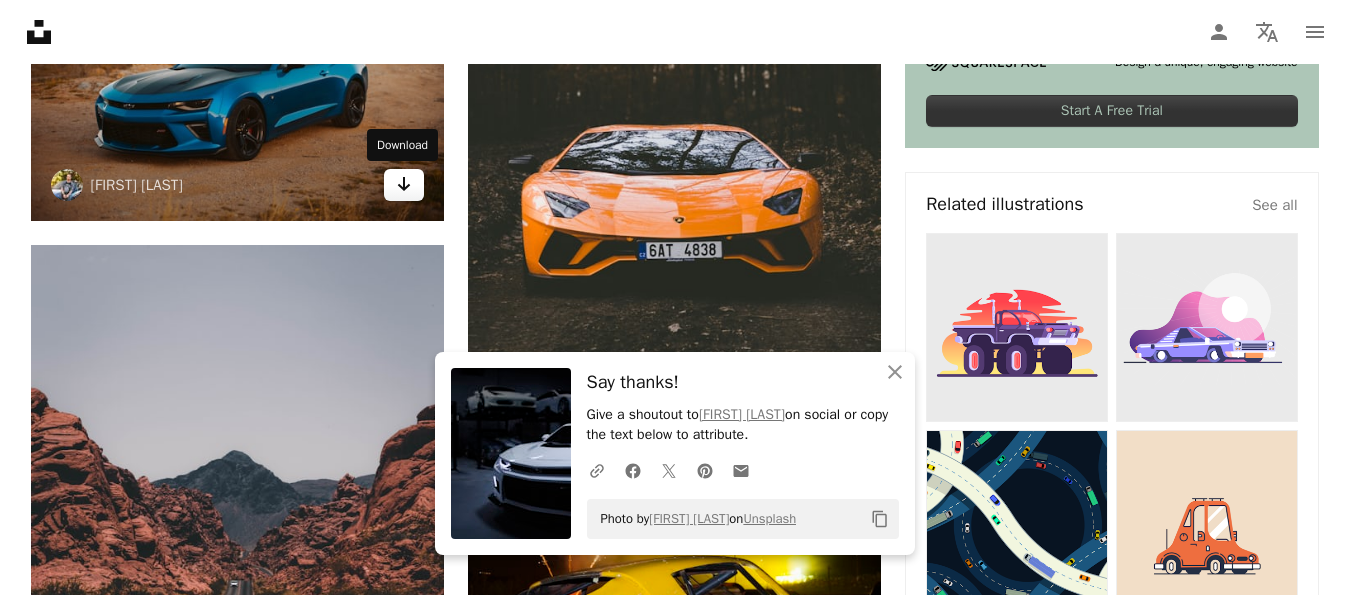 click on "Arrow pointing down" 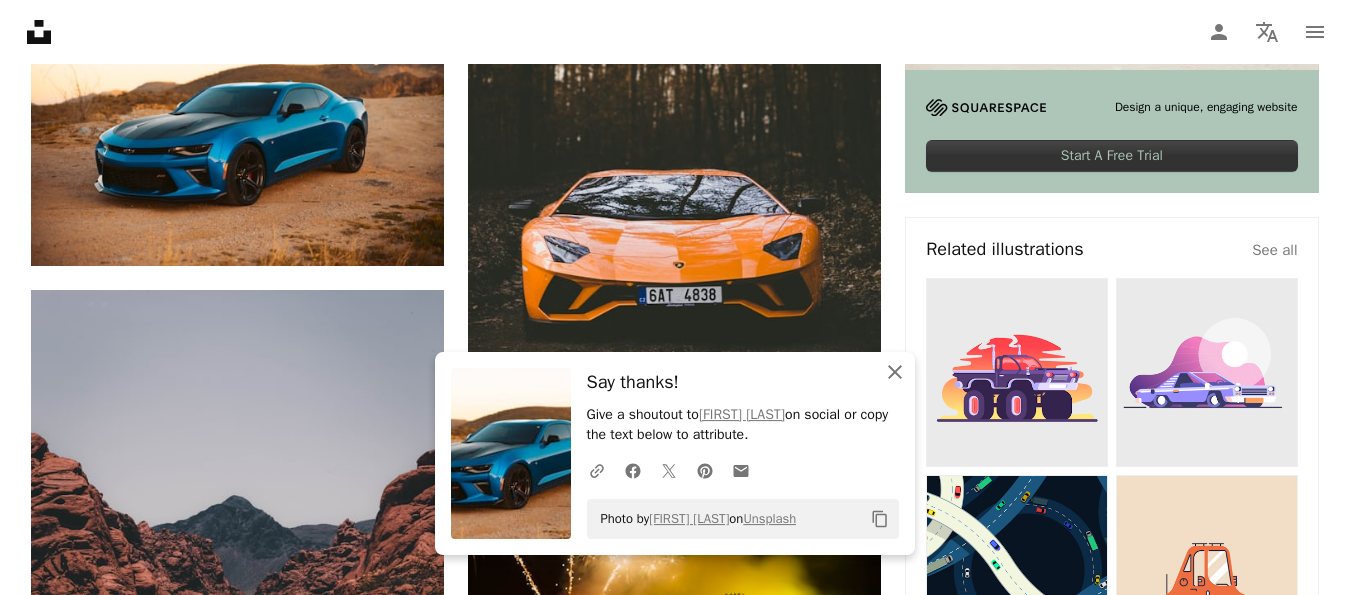 scroll, scrollTop: 714, scrollLeft: 0, axis: vertical 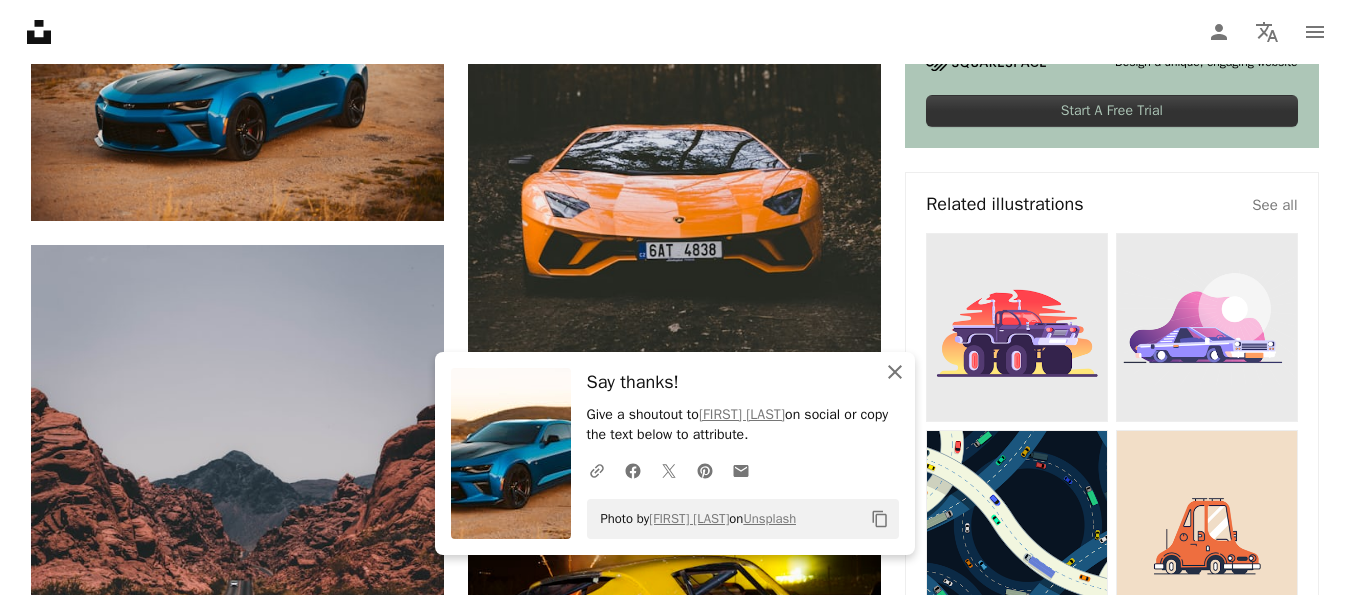 click on "An X shape" 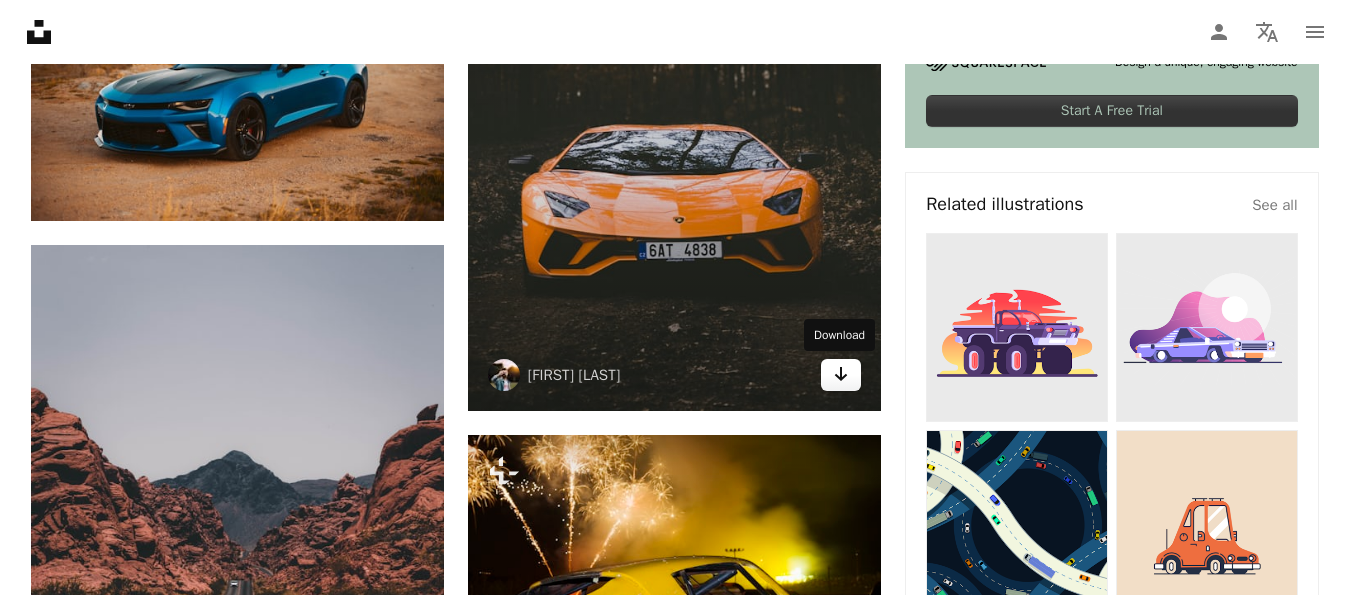 click on "Arrow pointing down" at bounding box center (841, 375) 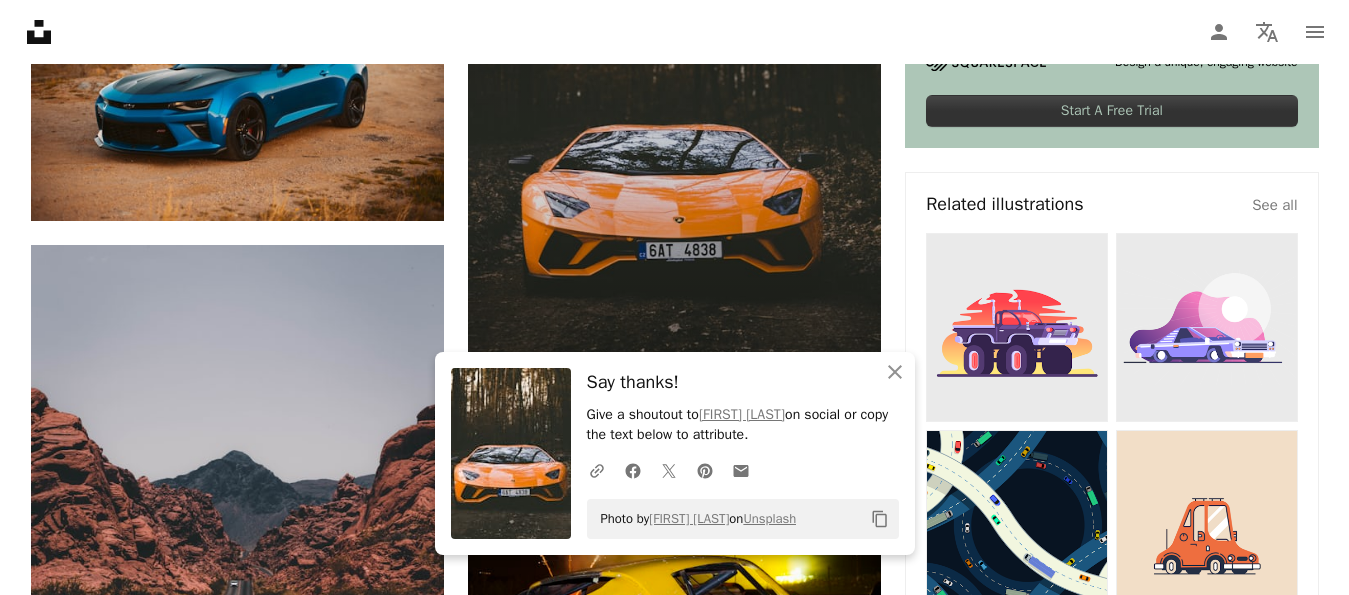 scroll, scrollTop: 1122, scrollLeft: 0, axis: vertical 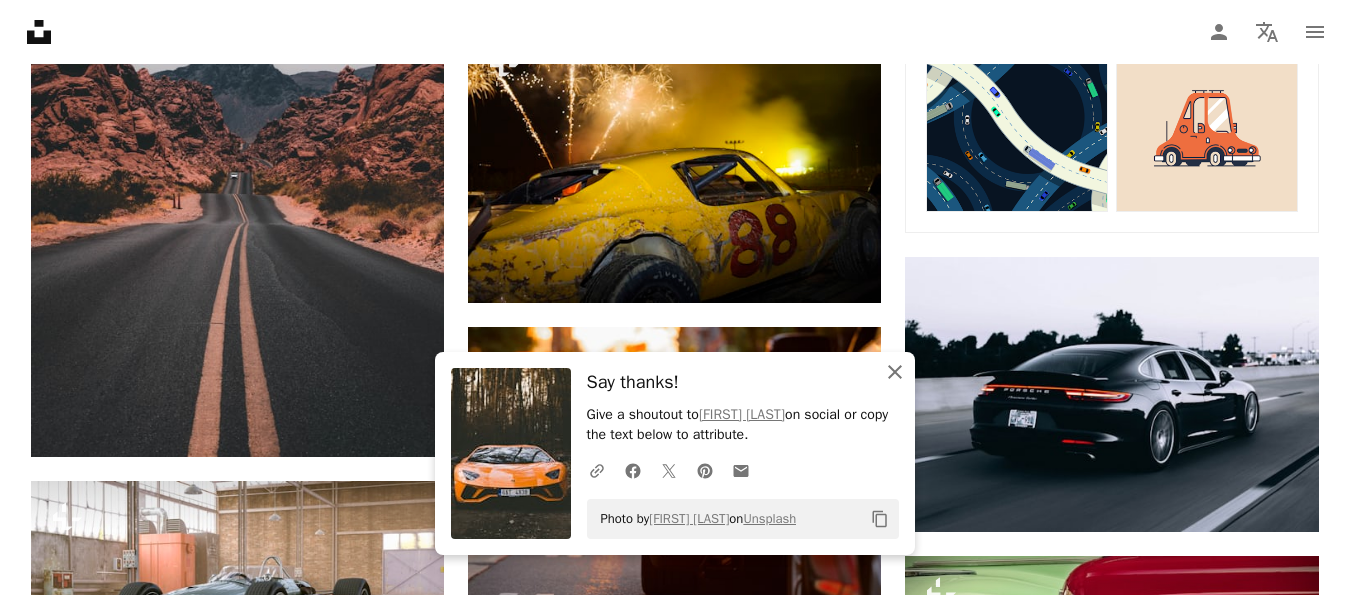 click 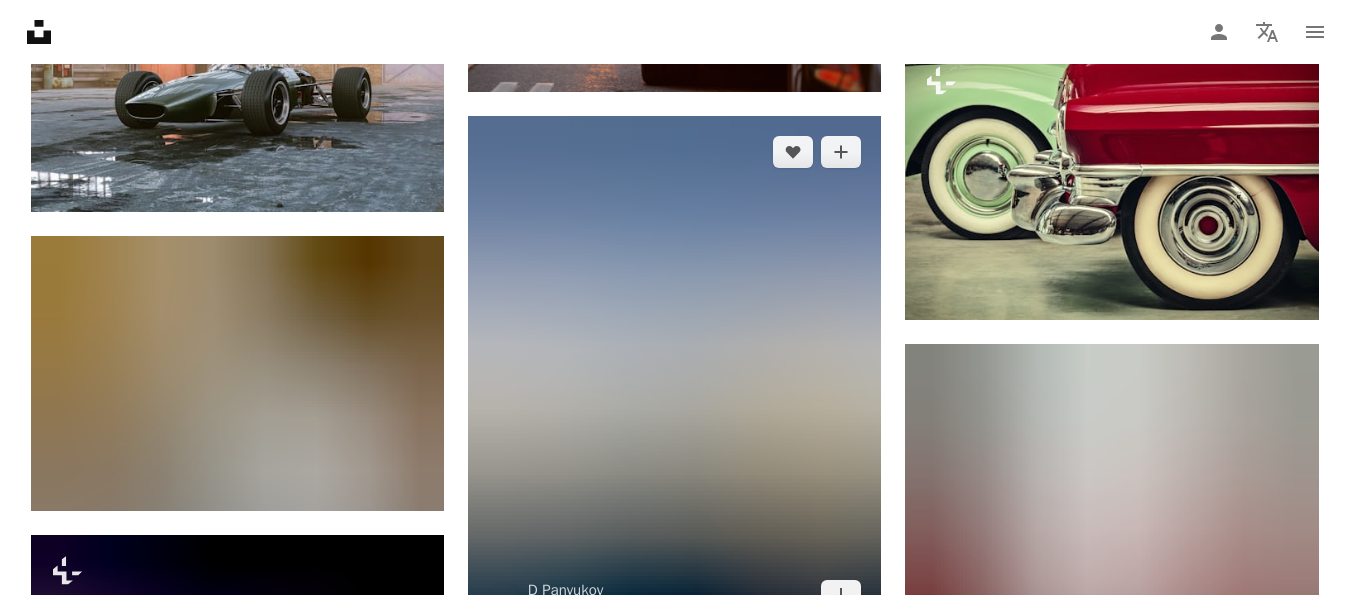 scroll, scrollTop: 1836, scrollLeft: 0, axis: vertical 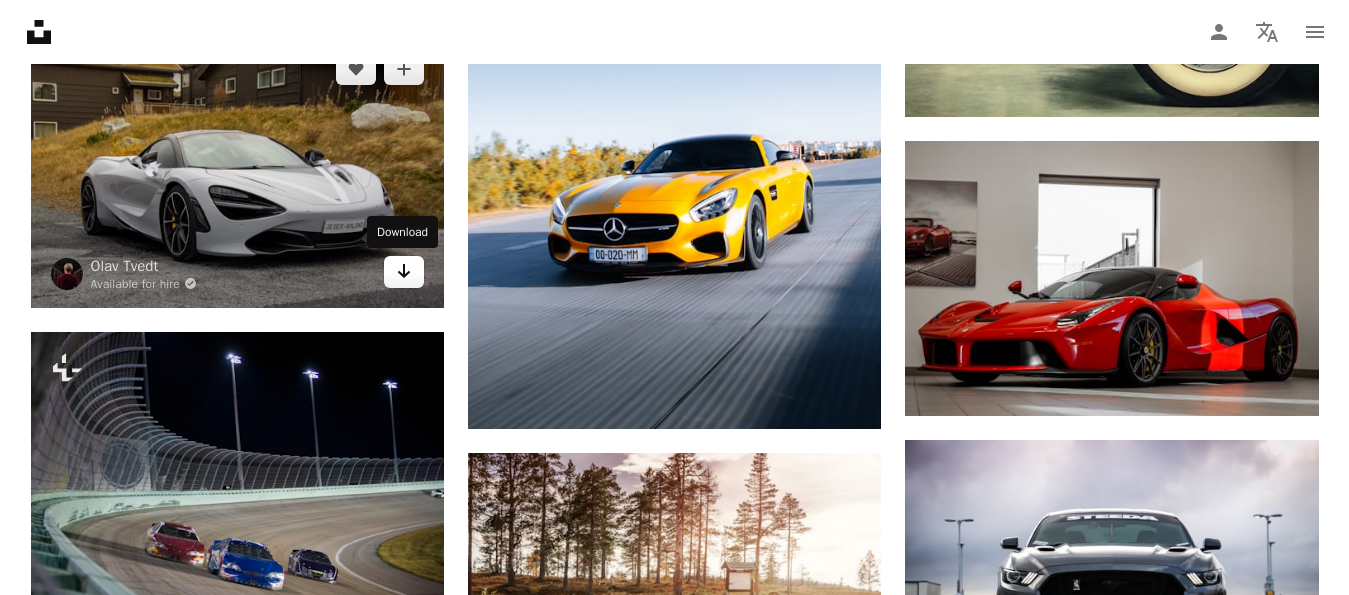 click on "Arrow pointing down" 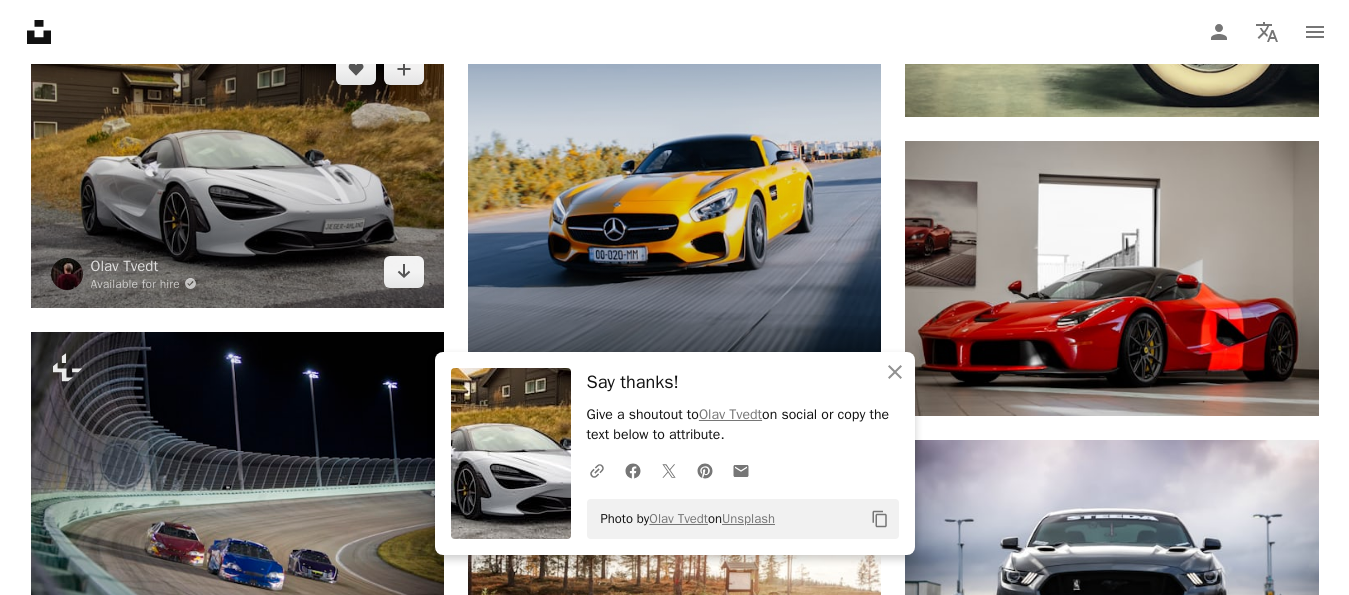 scroll, scrollTop: 2040, scrollLeft: 0, axis: vertical 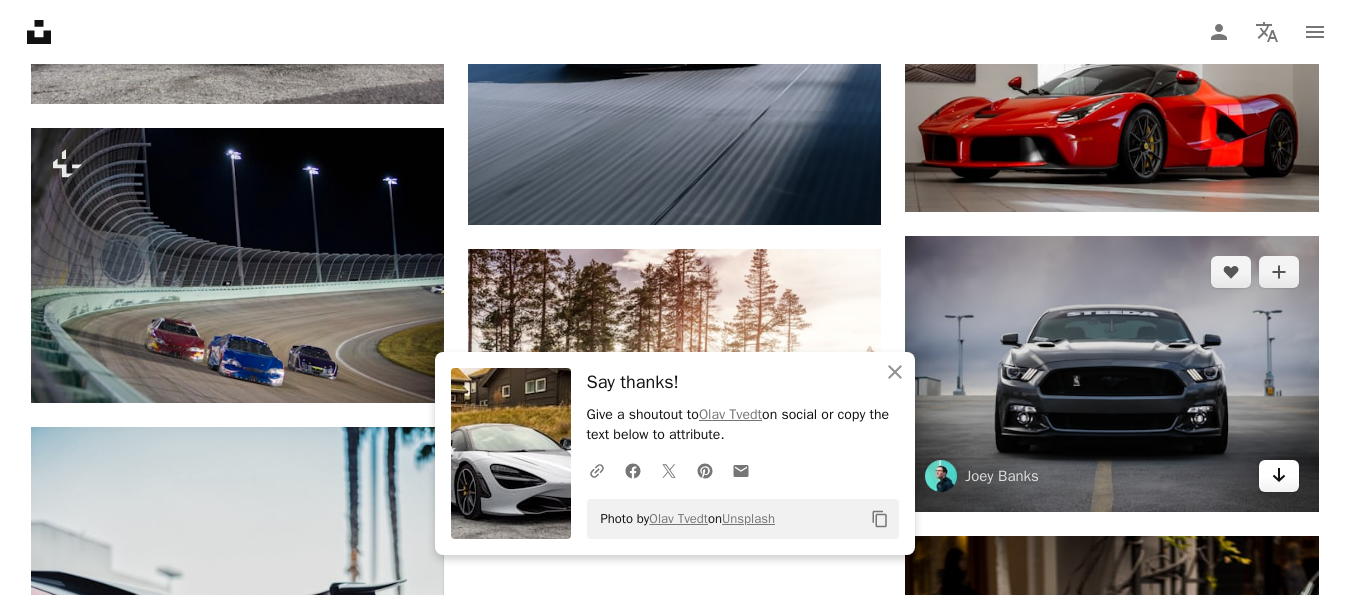 click on "Arrow pointing down" at bounding box center (1279, 476) 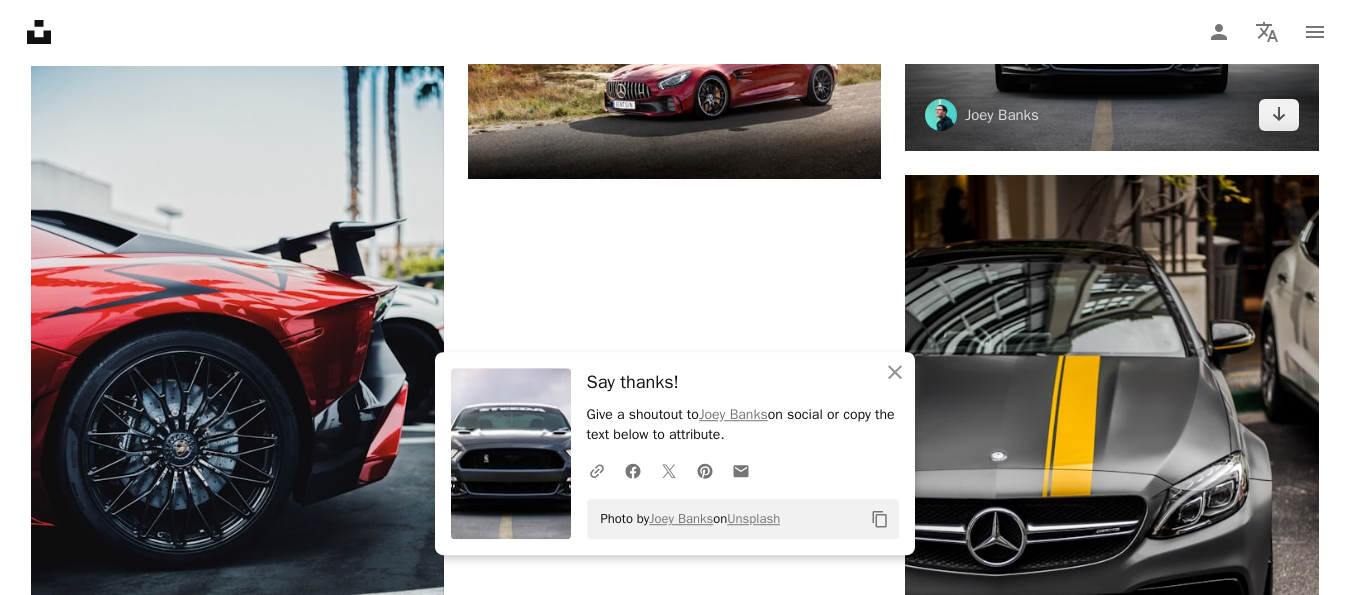 scroll, scrollTop: 2448, scrollLeft: 0, axis: vertical 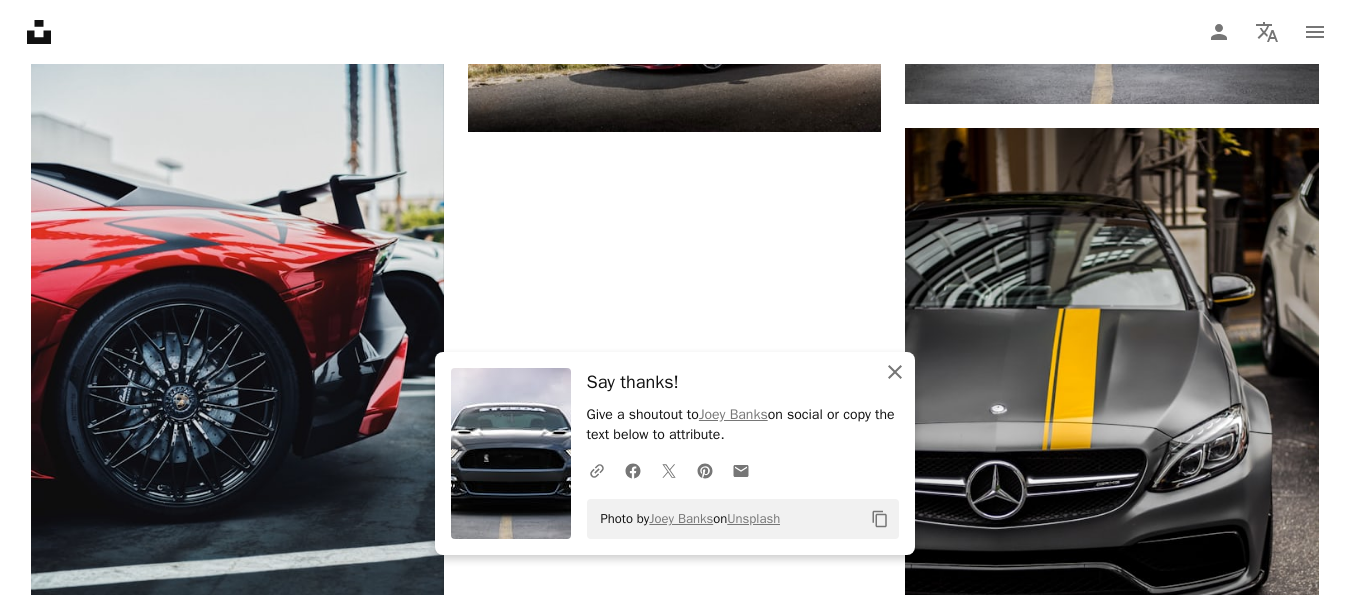 click 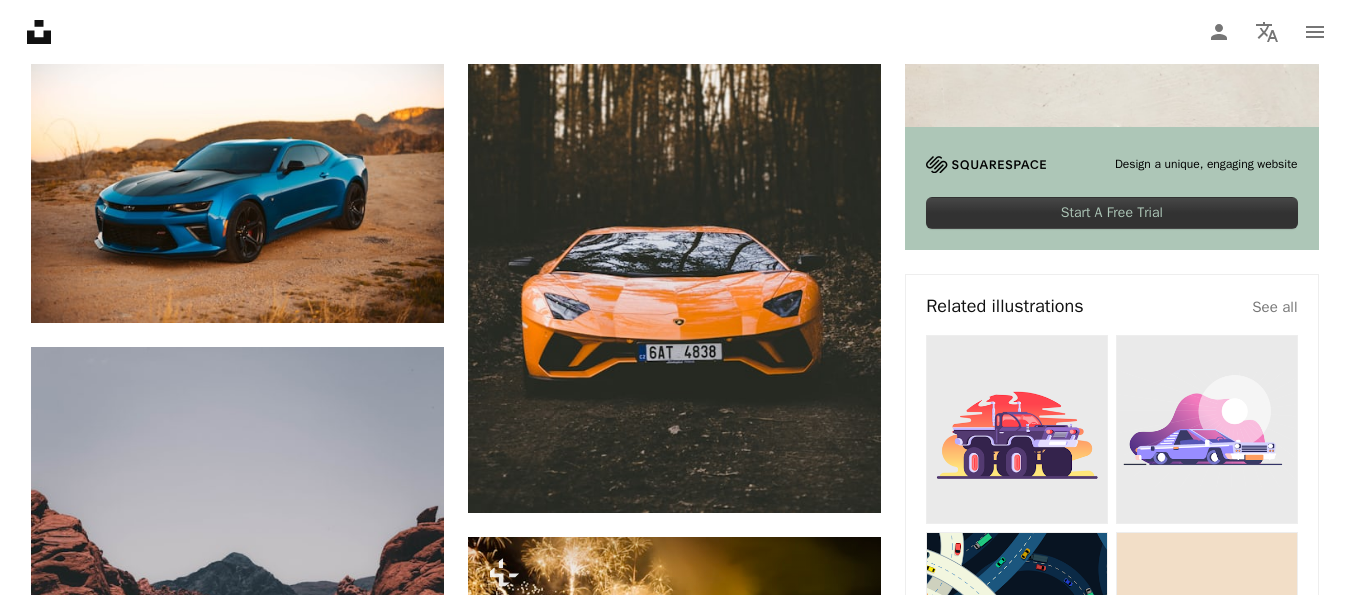 scroll, scrollTop: 0, scrollLeft: 0, axis: both 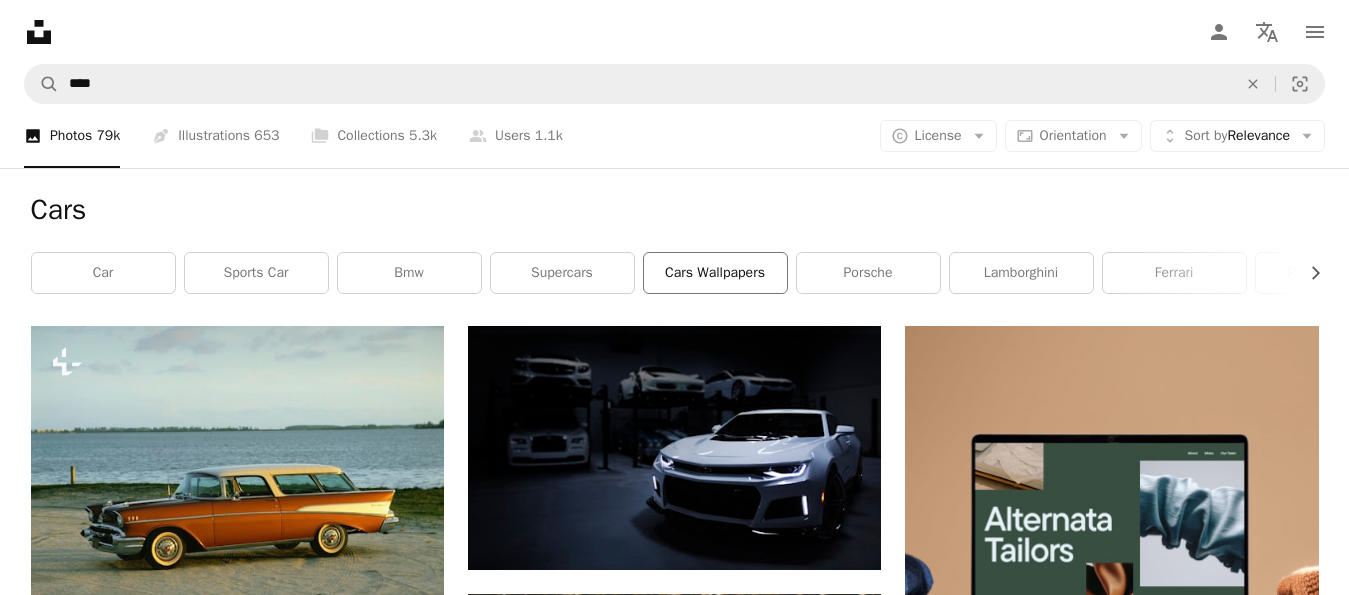 click on "cars wallpapers" at bounding box center [715, 273] 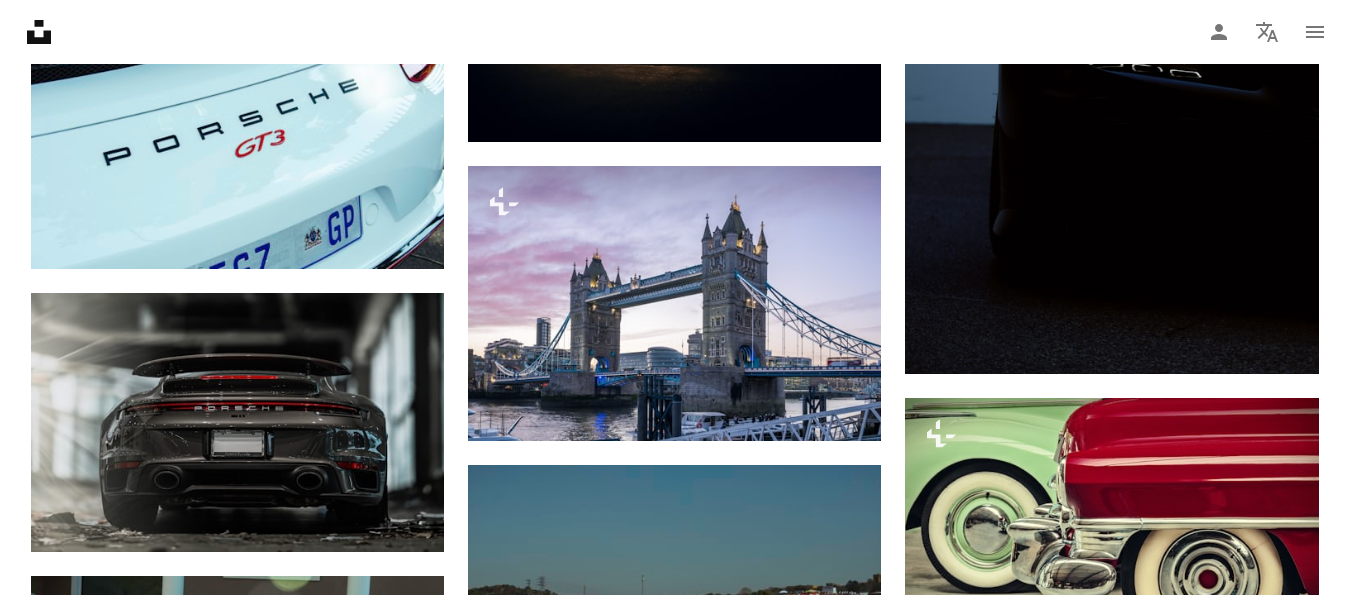 scroll, scrollTop: 2040, scrollLeft: 0, axis: vertical 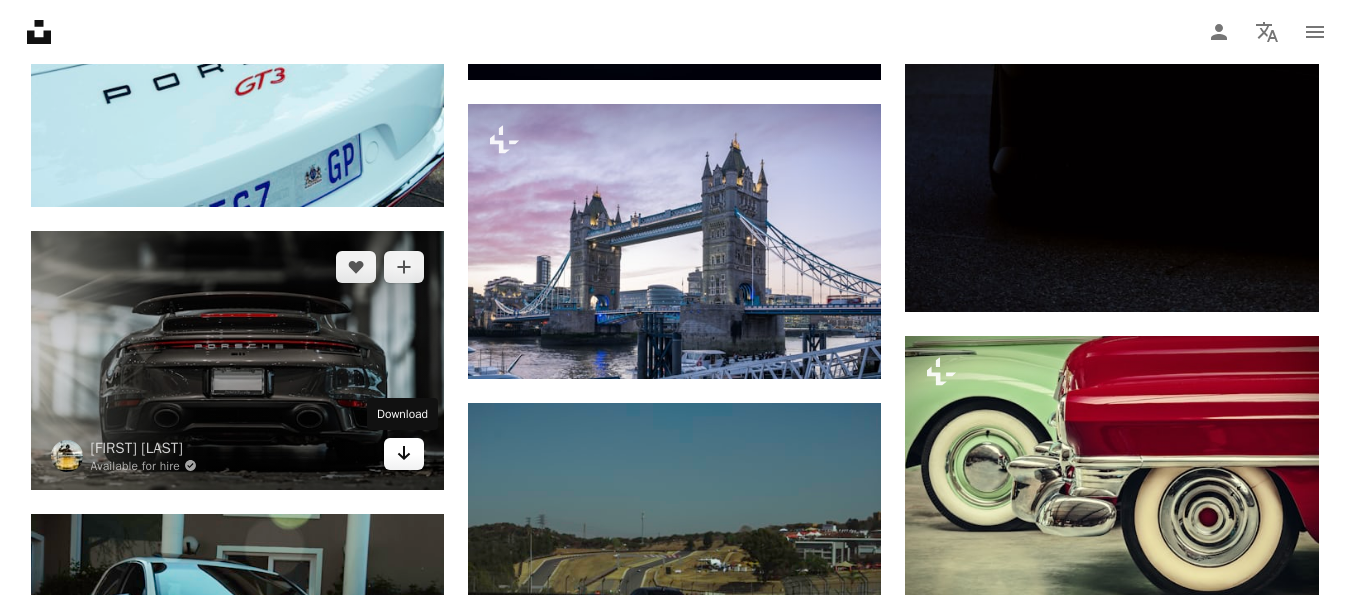 click 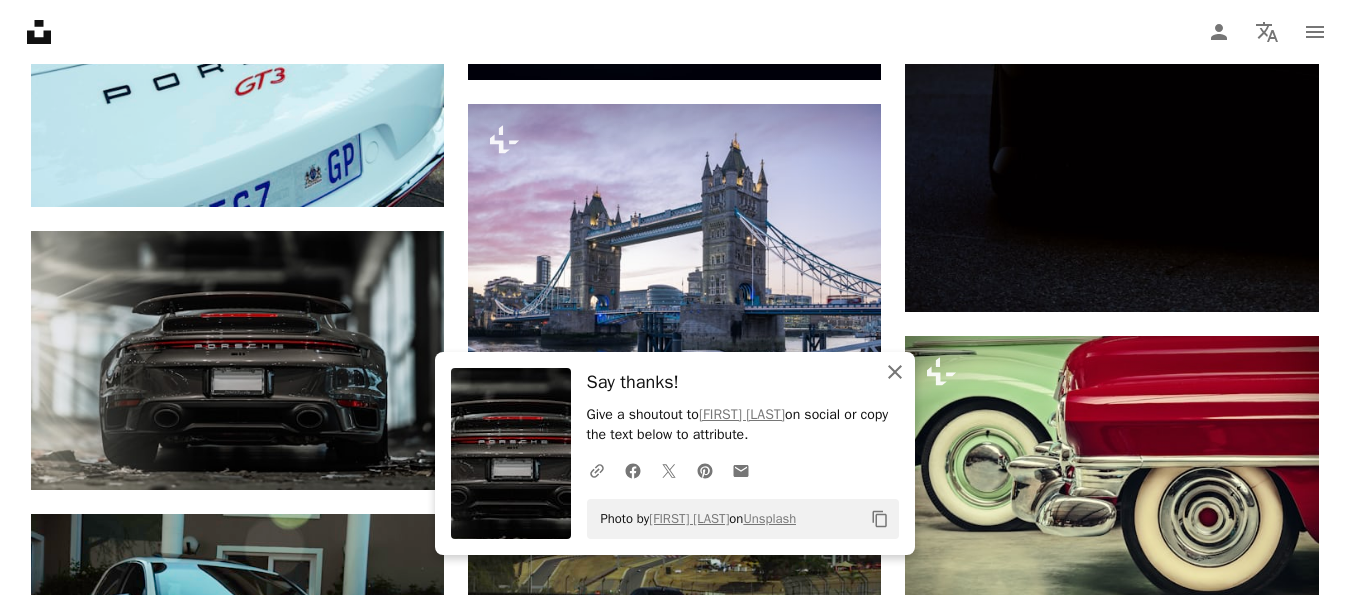 click 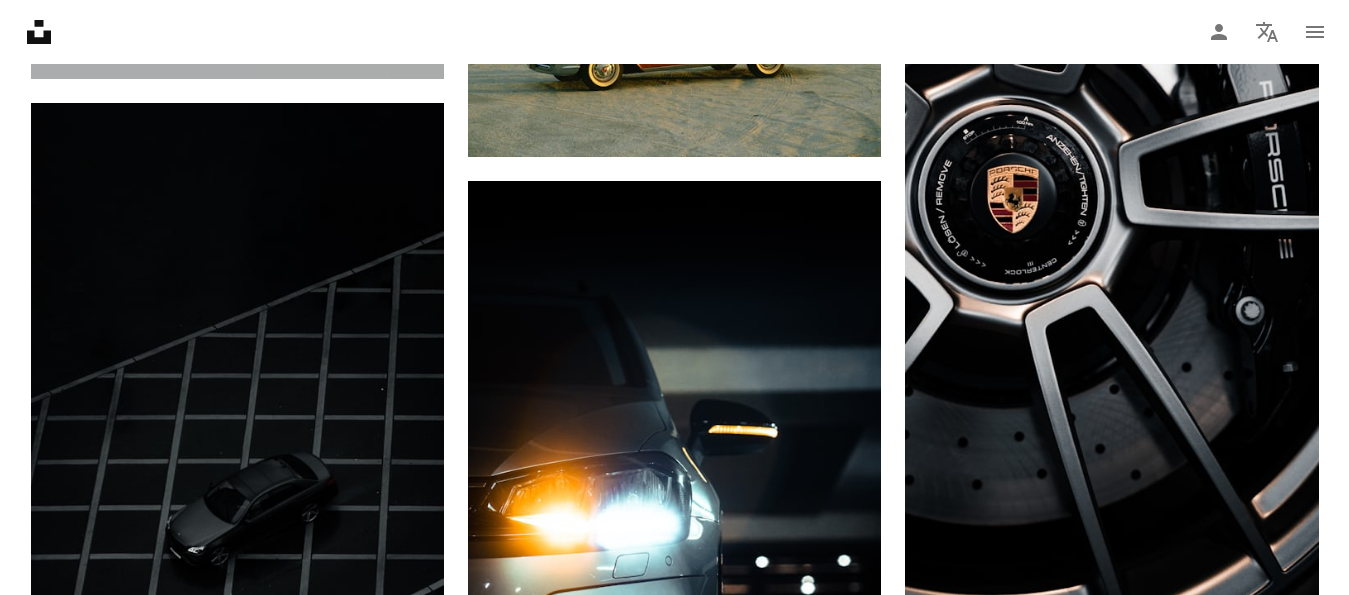 scroll, scrollTop: 1632, scrollLeft: 0, axis: vertical 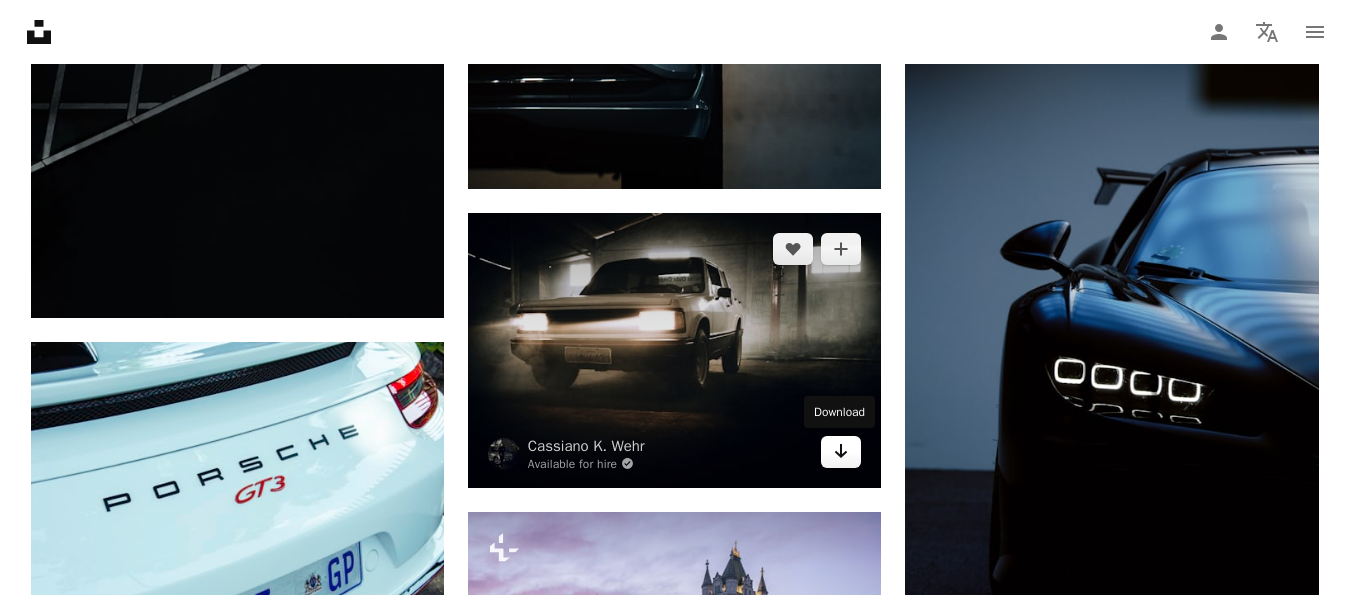 click on "Arrow pointing down" 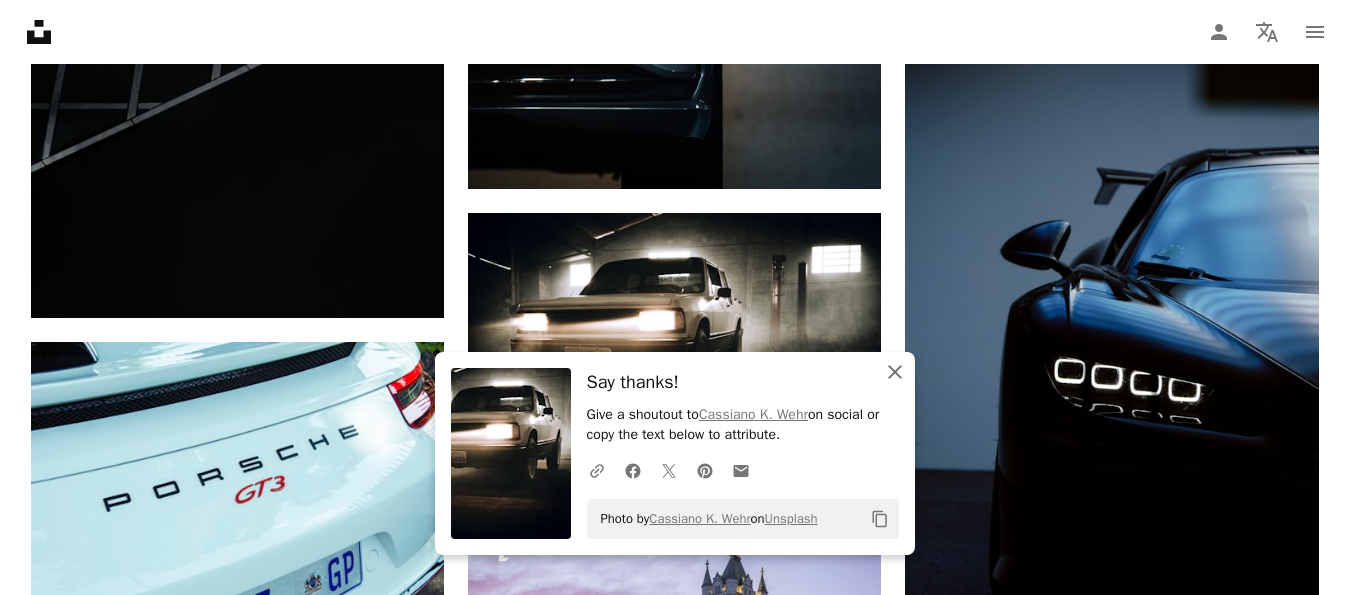 click 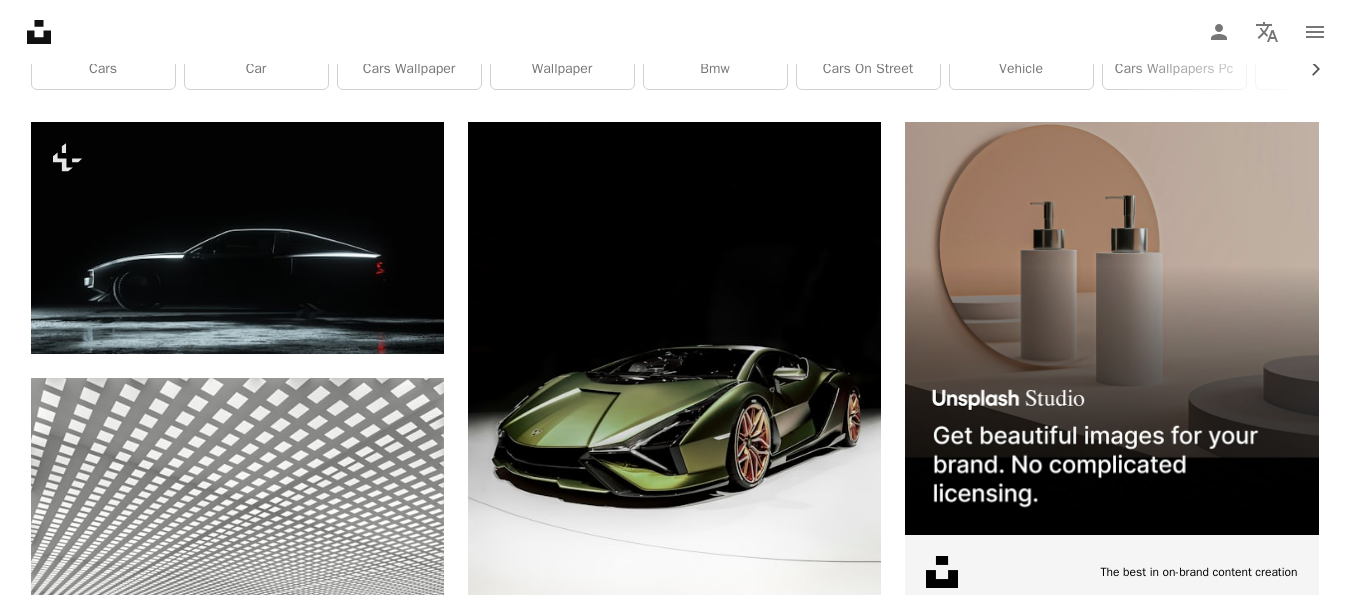 scroll, scrollTop: 0, scrollLeft: 0, axis: both 